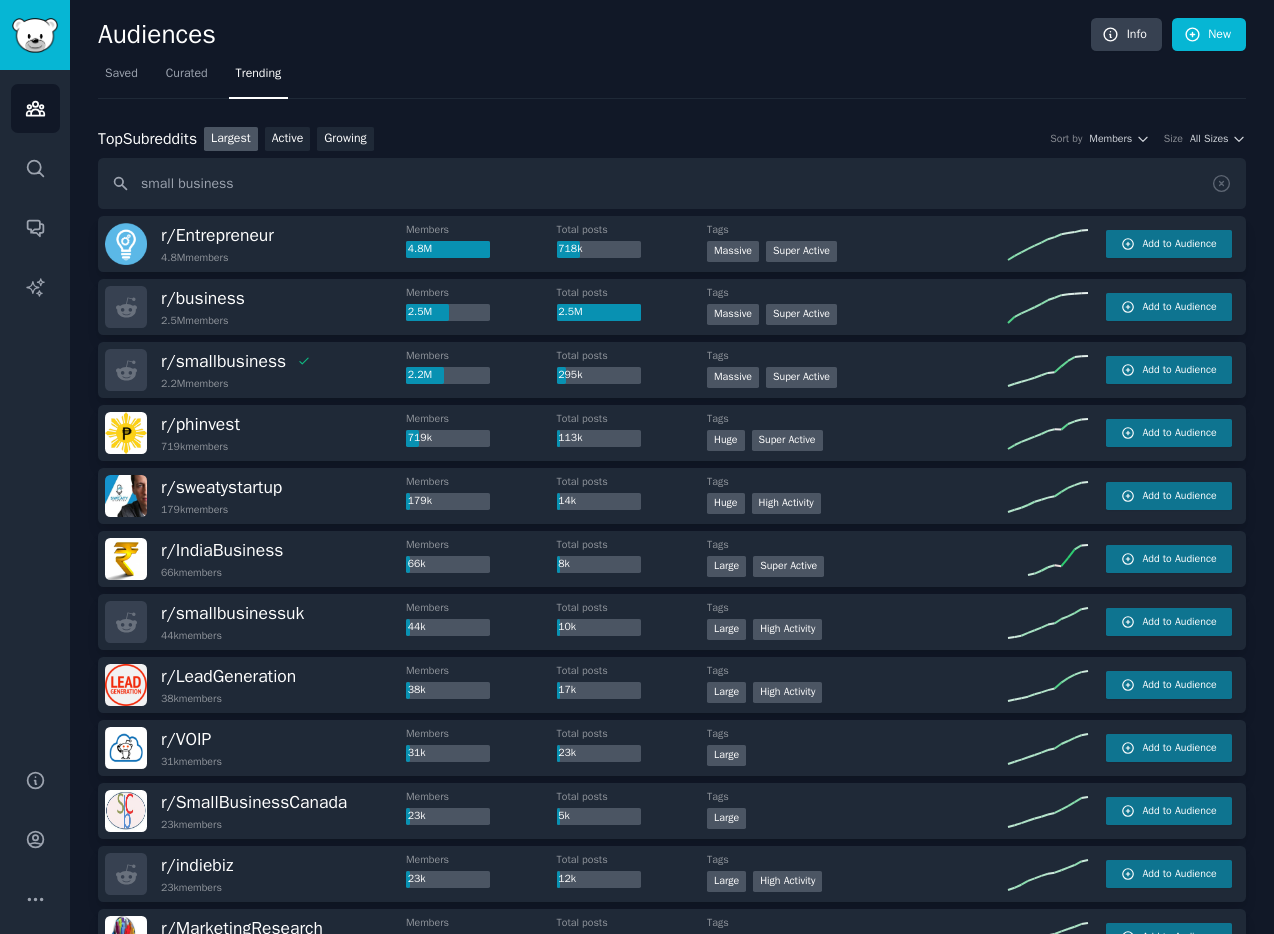 scroll, scrollTop: 0, scrollLeft: 0, axis: both 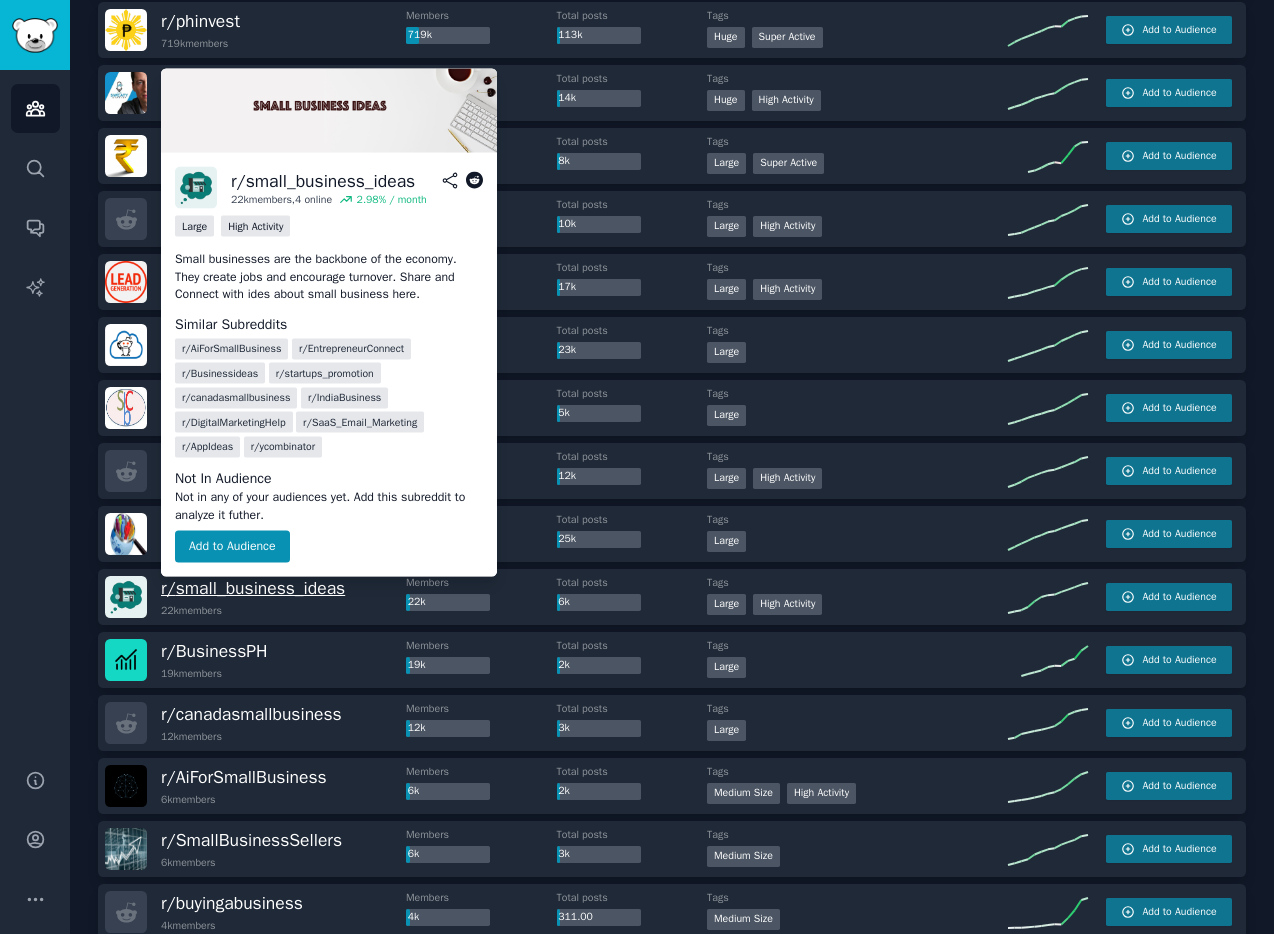 click on "r/ small_business_ideas" at bounding box center (253, 588) 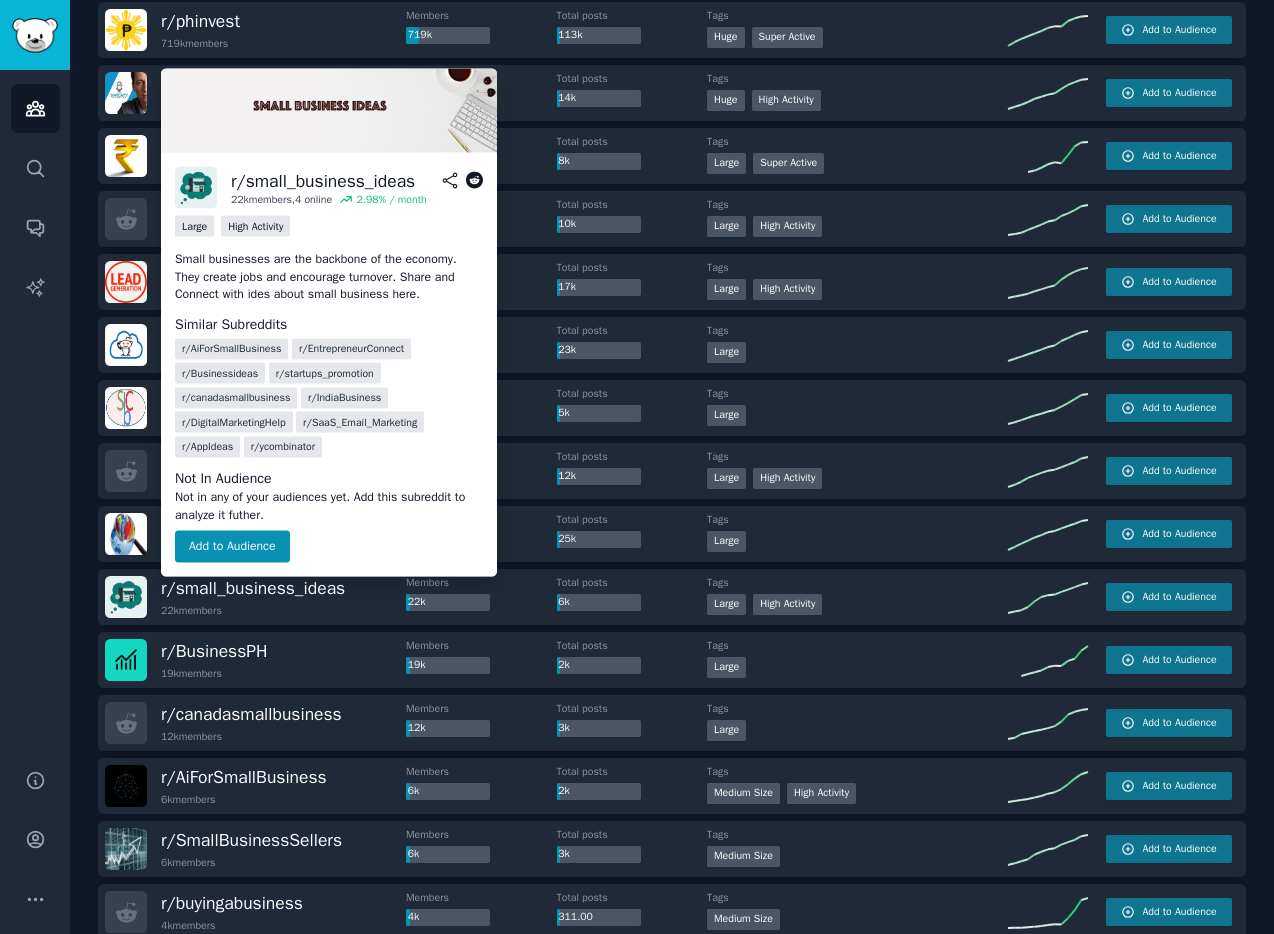 click on "r/ DigitalMarketingHelp" at bounding box center [234, 422] 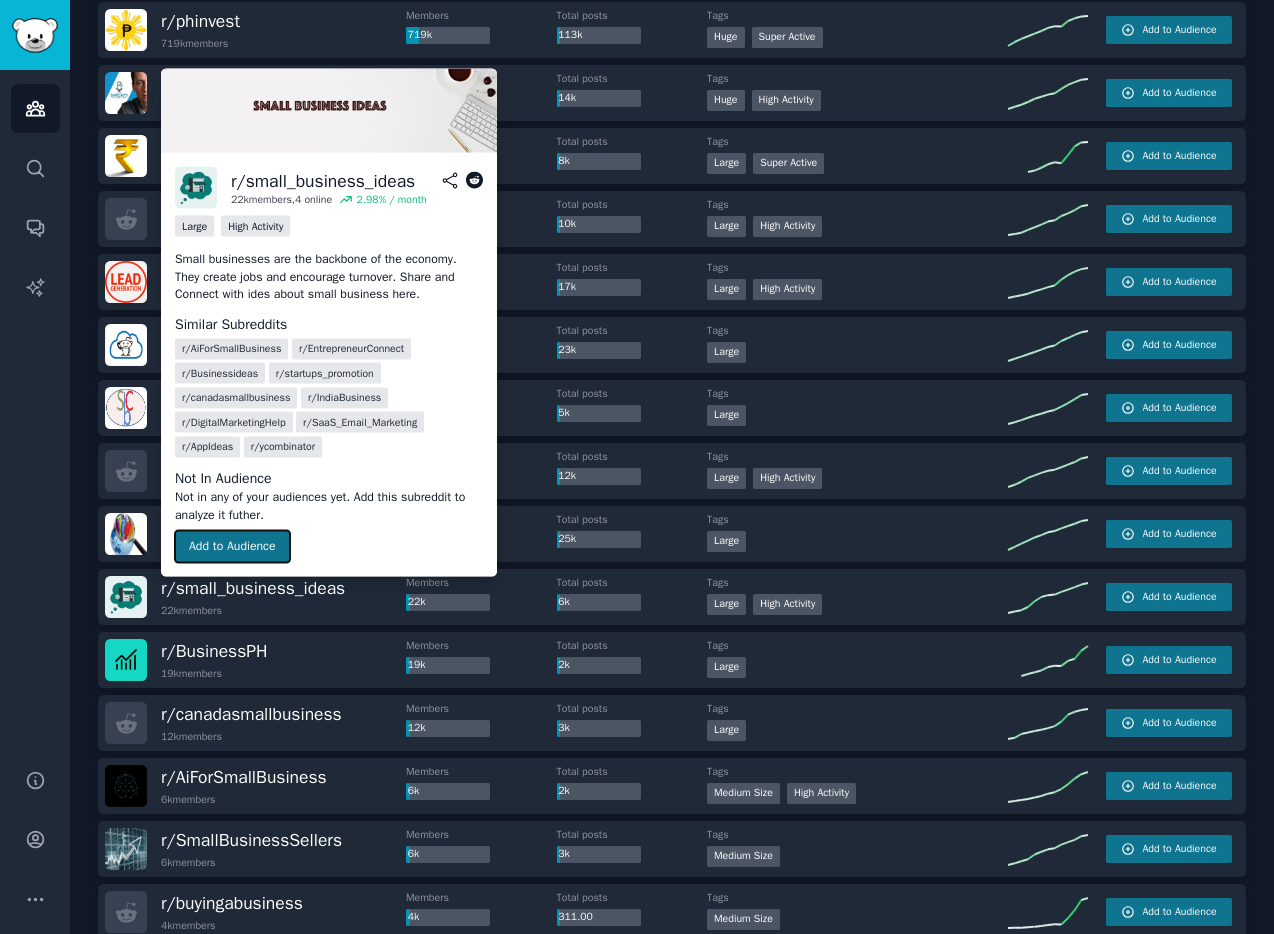 click on "Add to Audience" at bounding box center [232, 547] 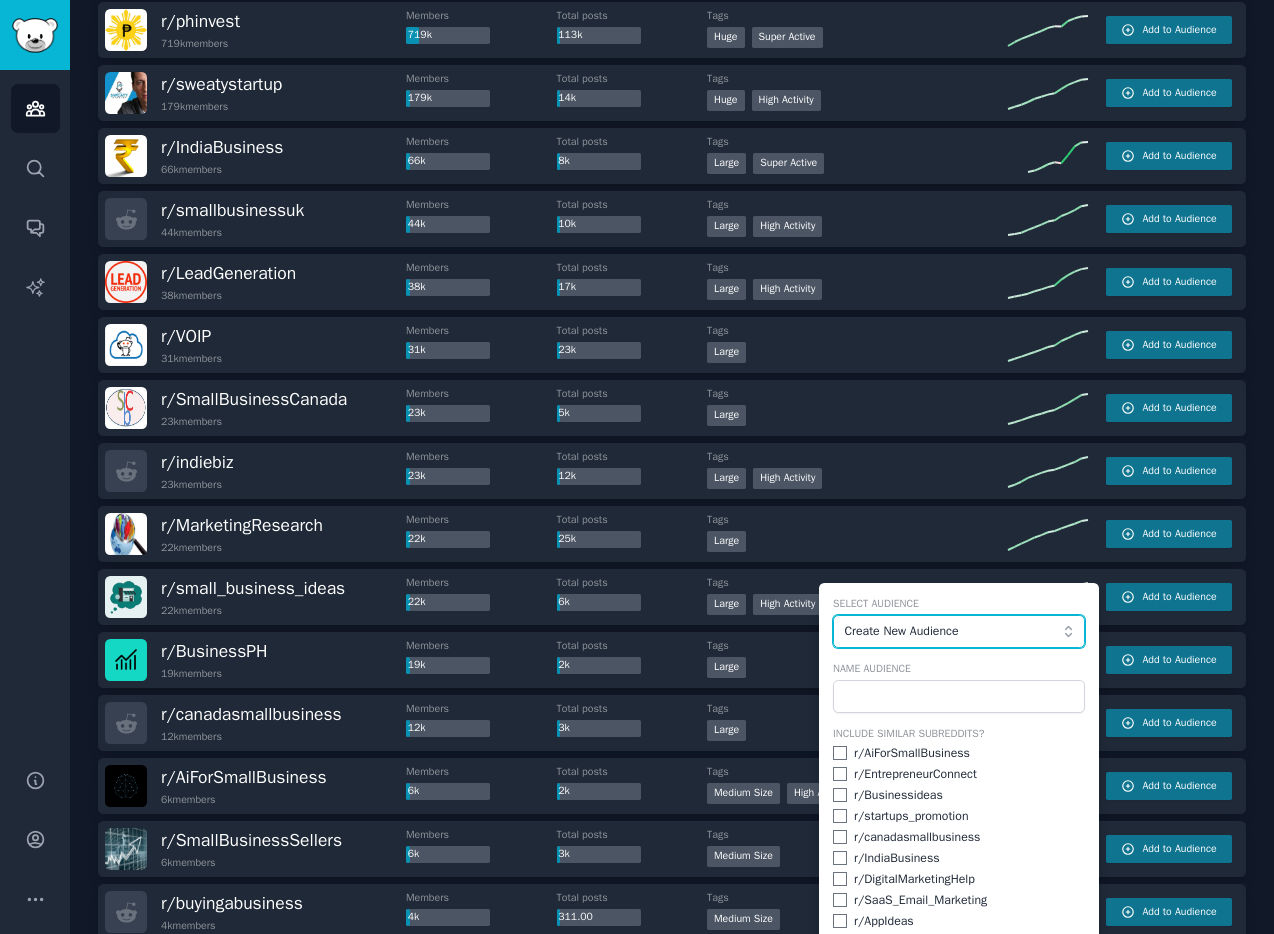 click on "Create New Audience" at bounding box center [954, 632] 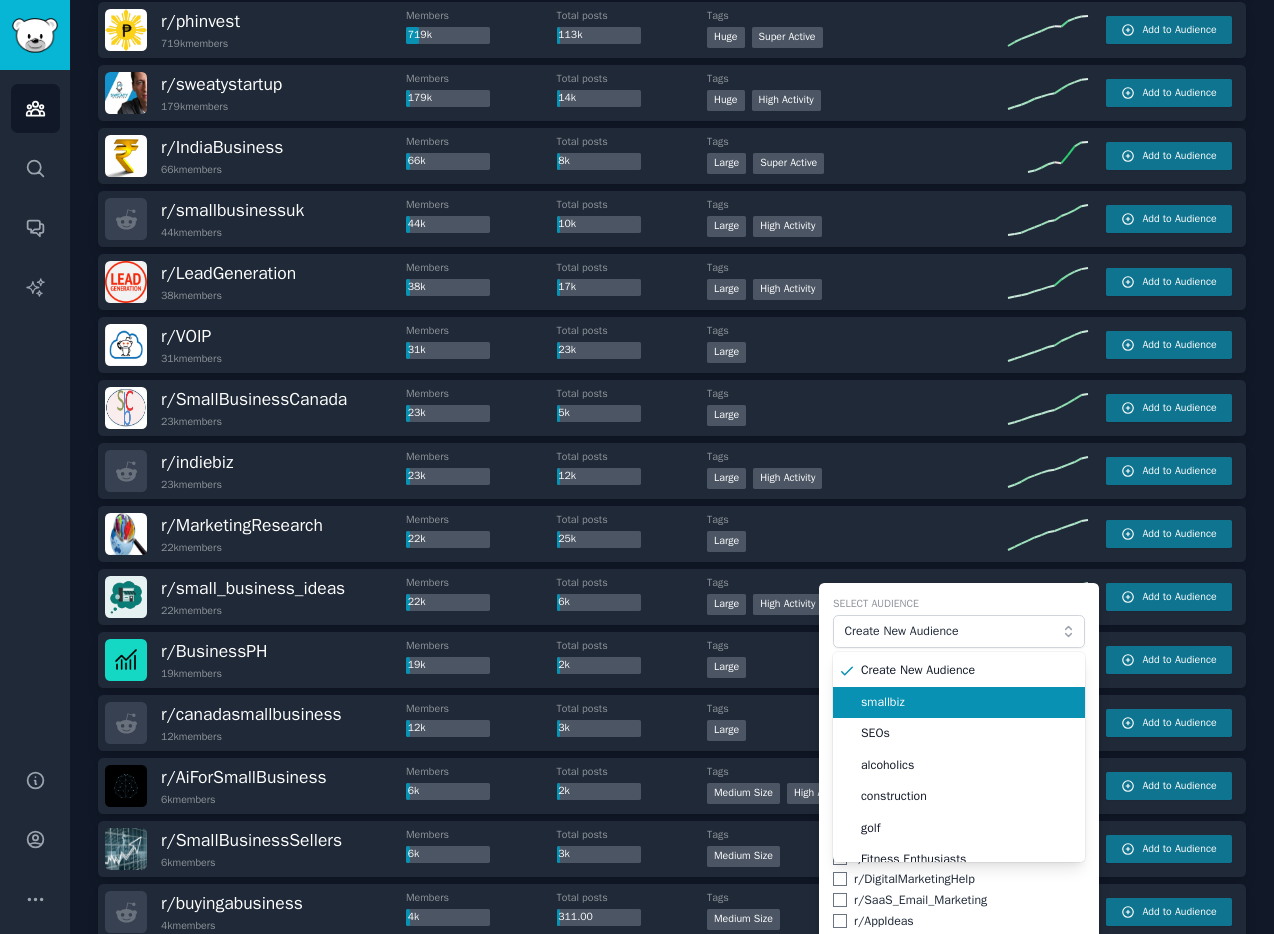 click on "smallbiz" at bounding box center [966, 703] 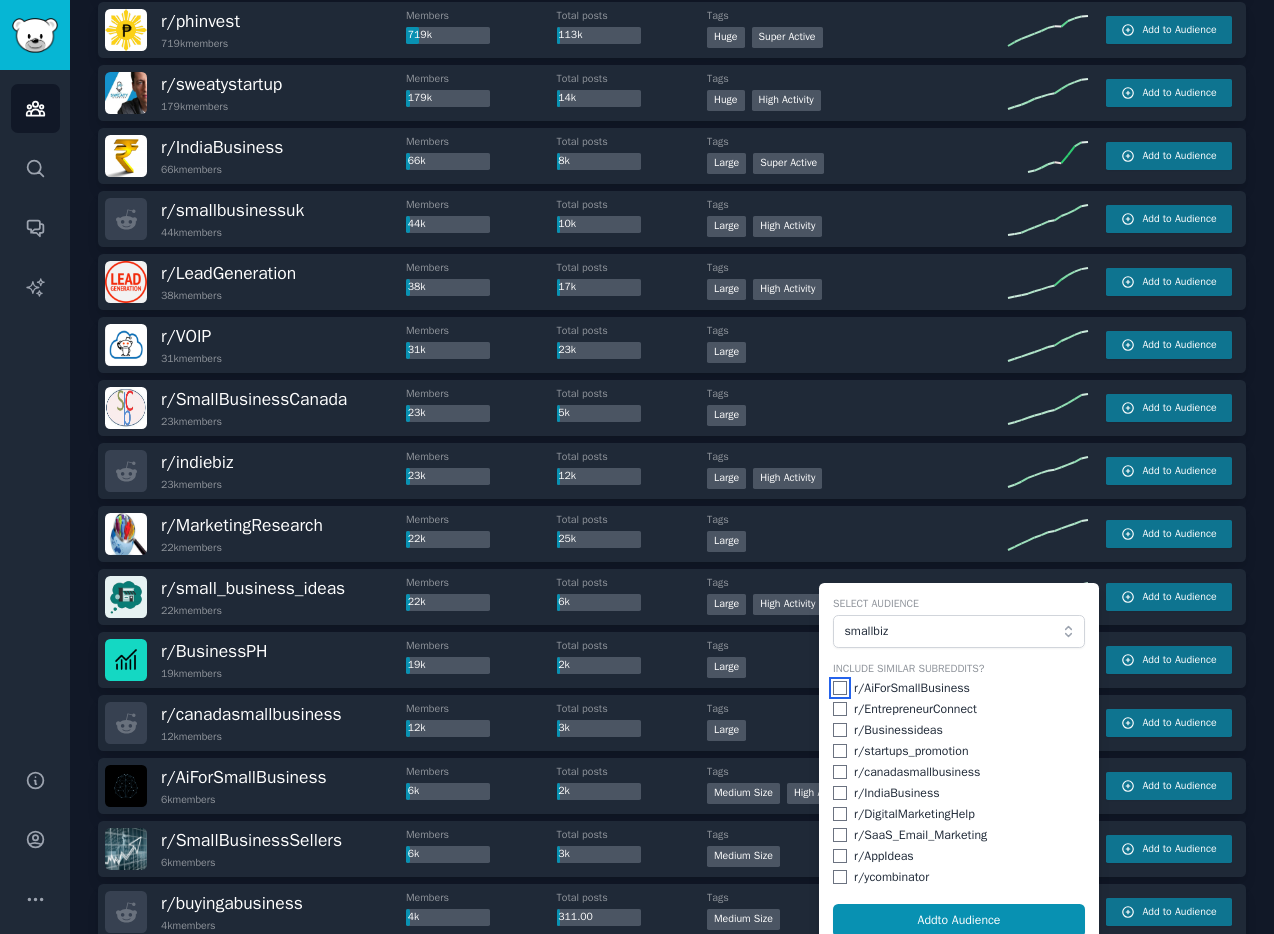 click at bounding box center (840, 688) 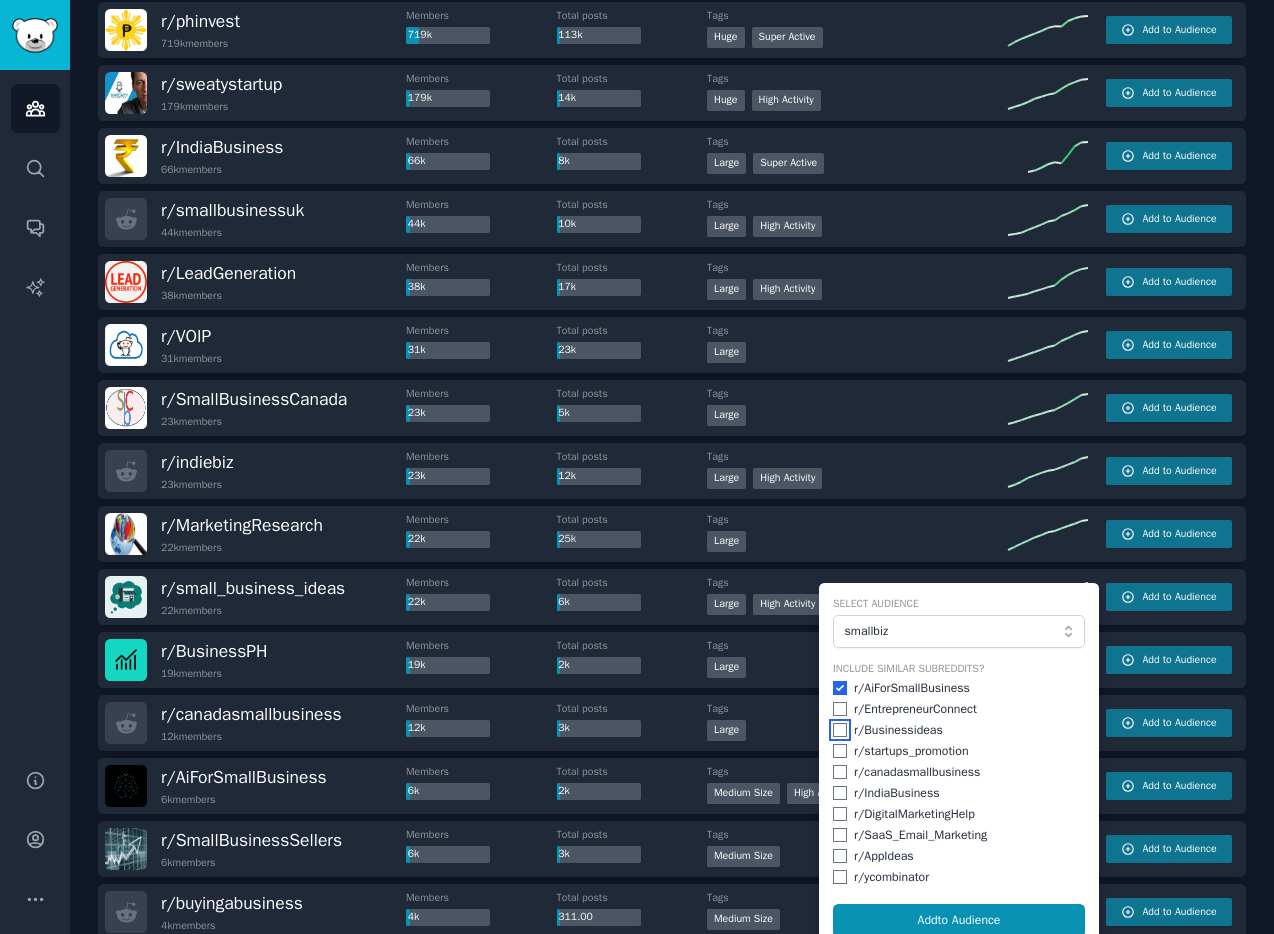 click at bounding box center [840, 730] 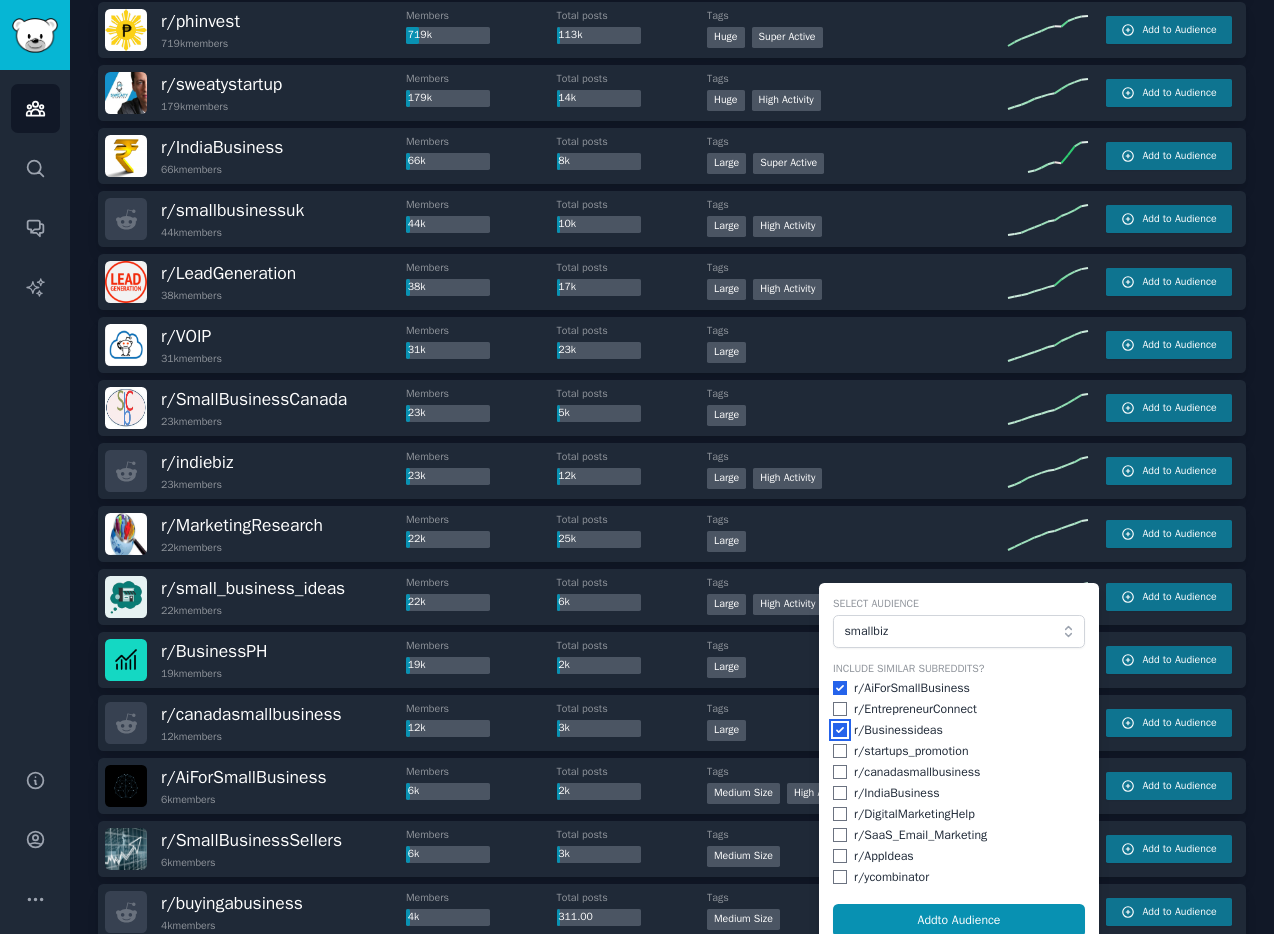 checkbox on "true" 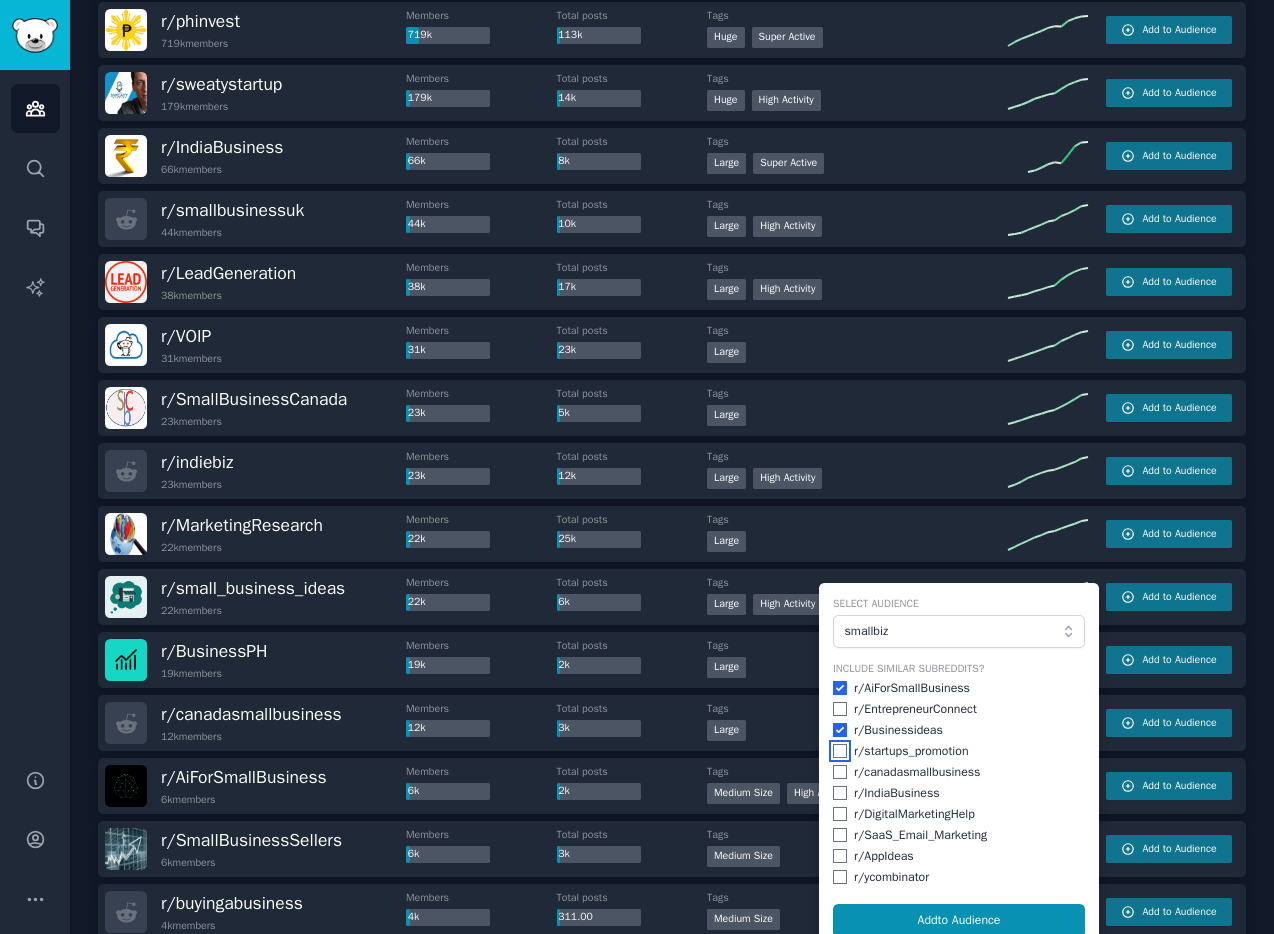 click at bounding box center (840, 751) 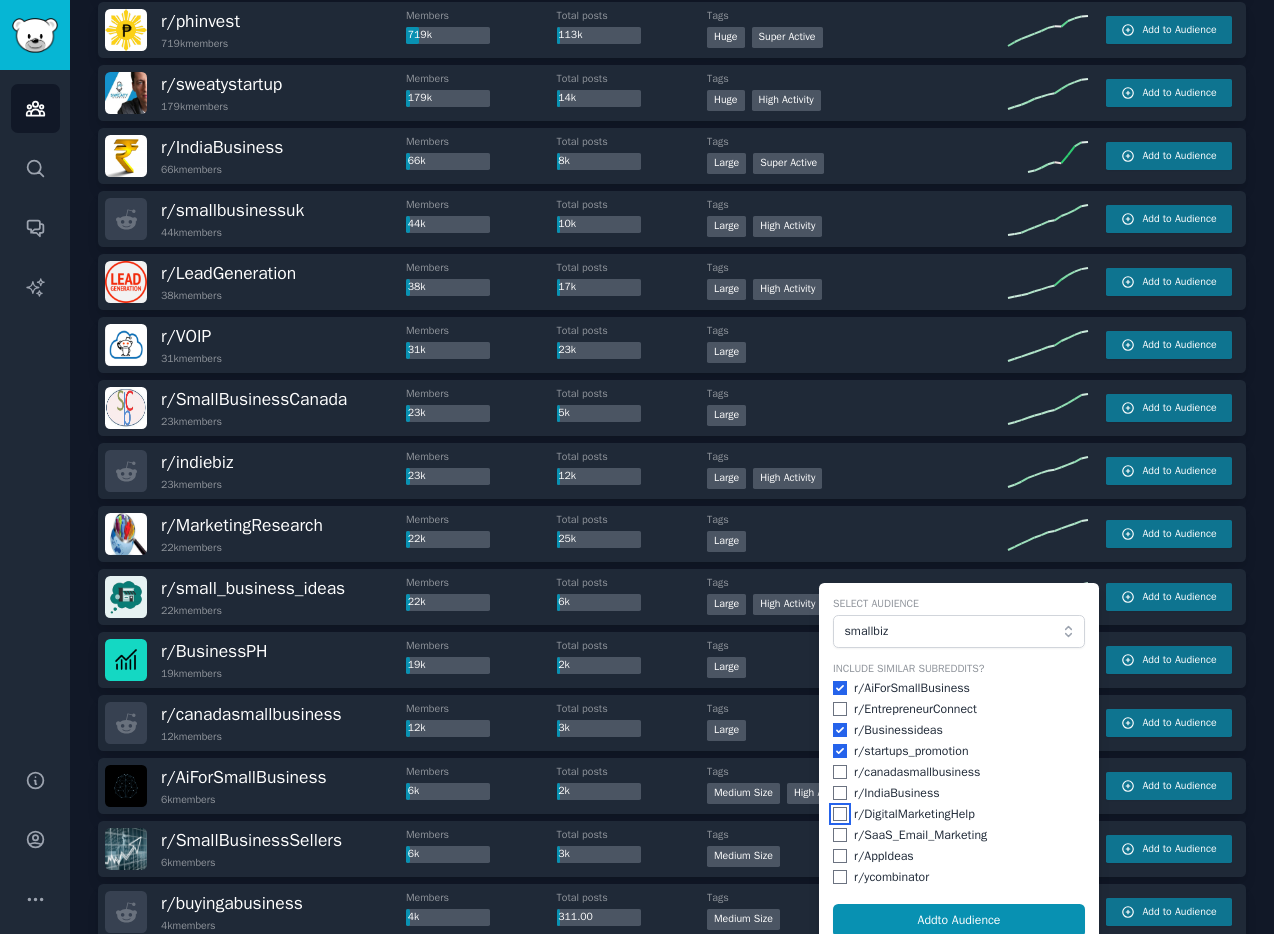 click at bounding box center [840, 814] 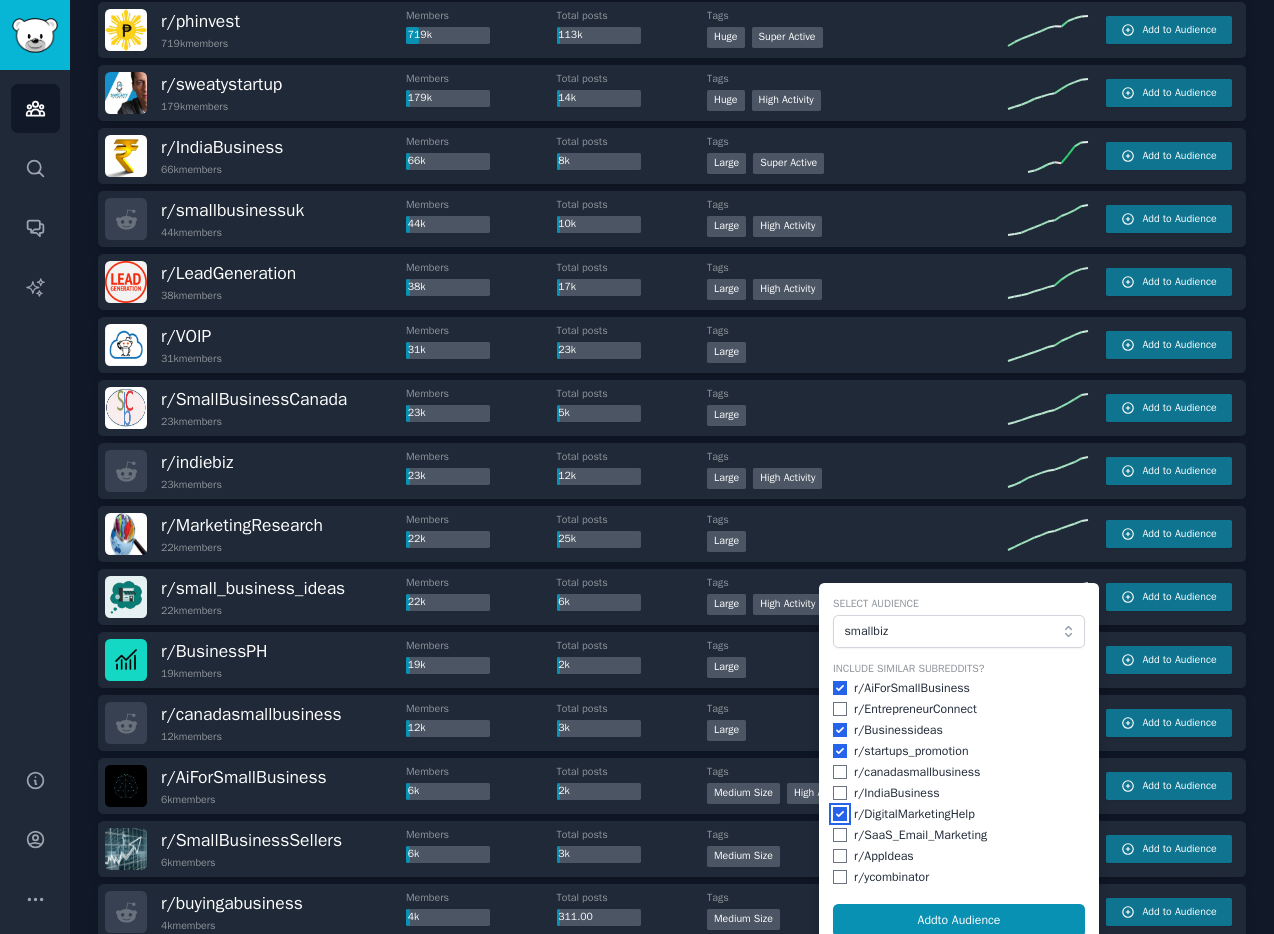 checkbox on "true" 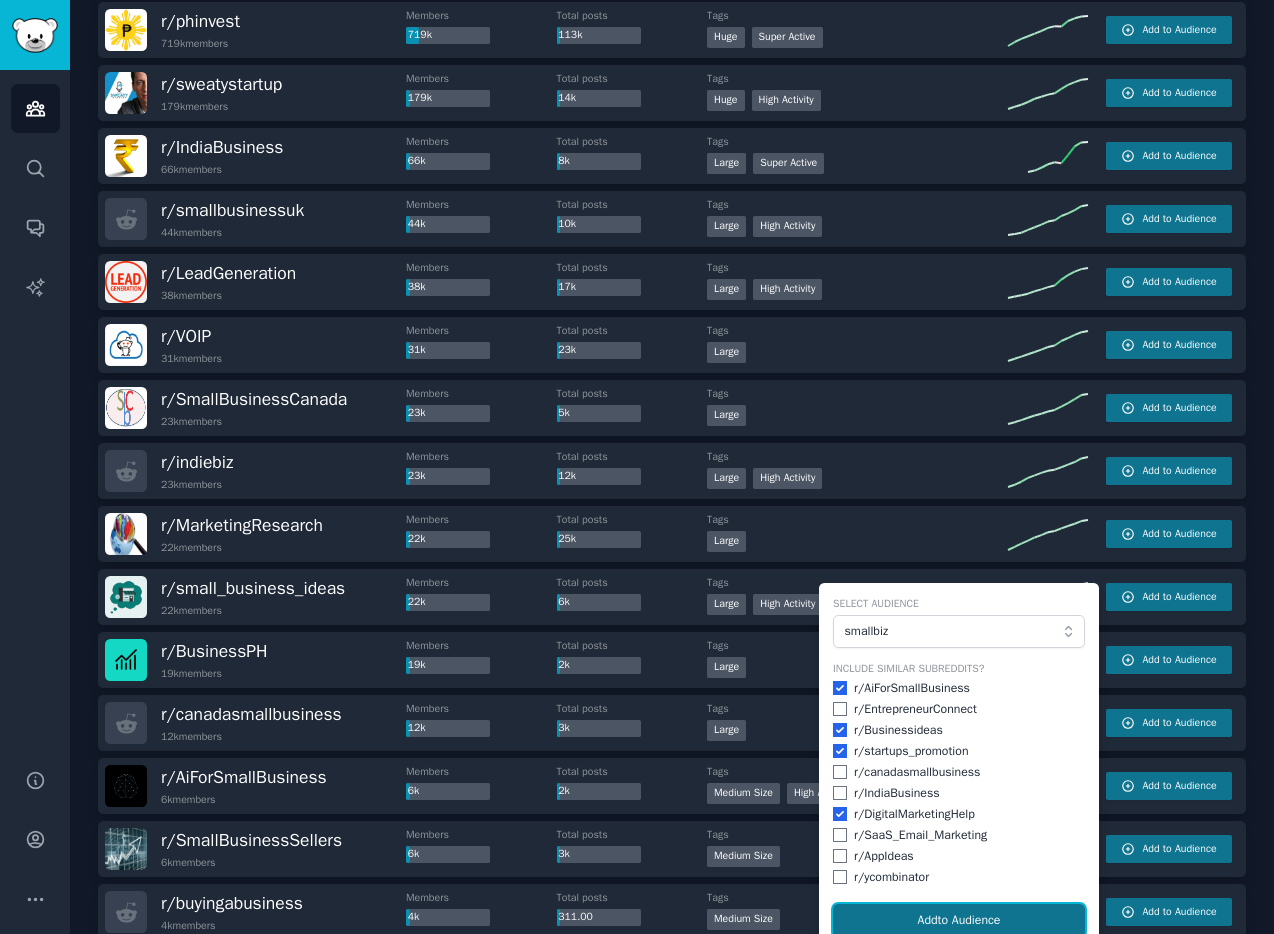 click on "Add  to Audience" 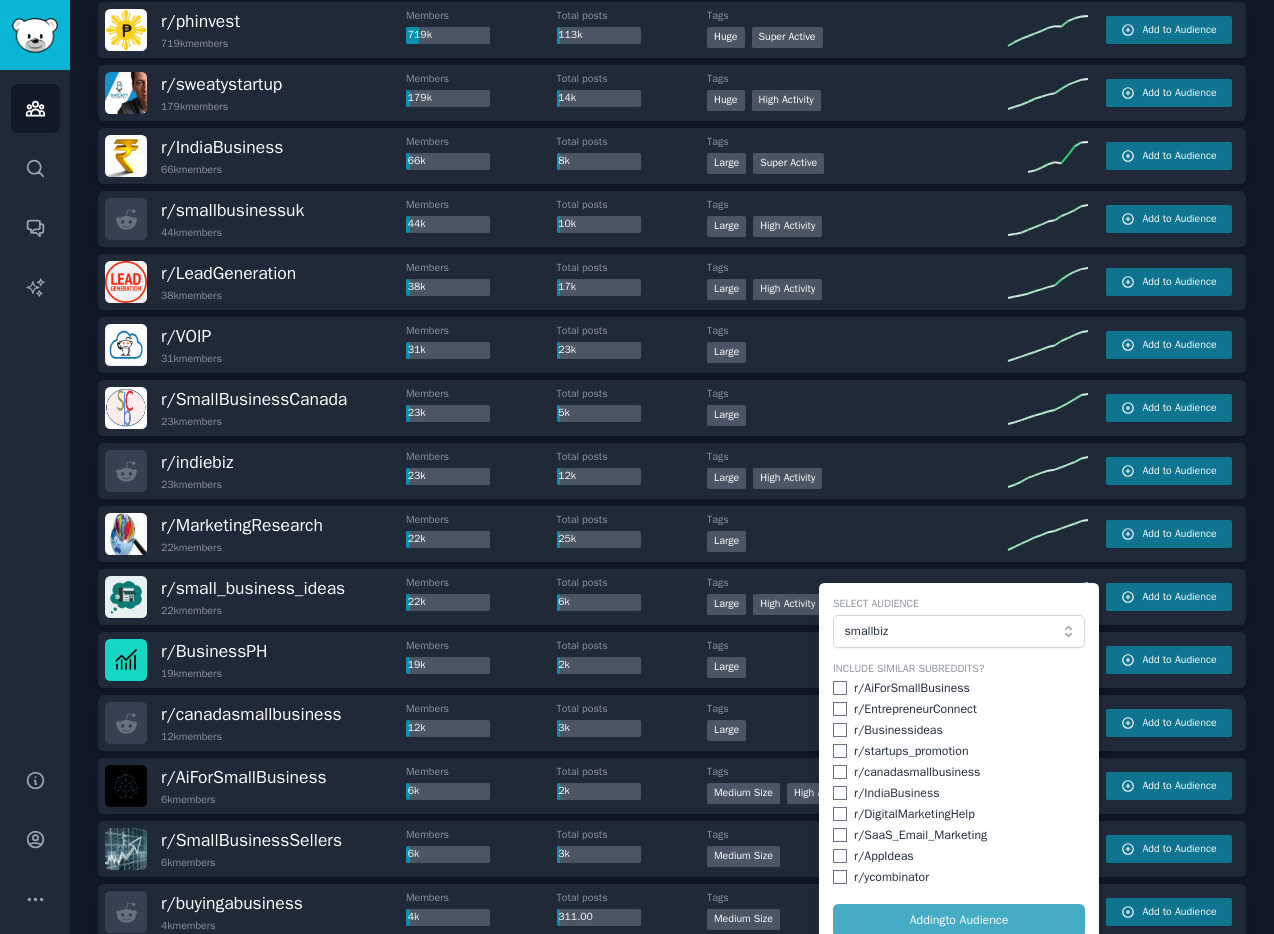 checkbox on "false" 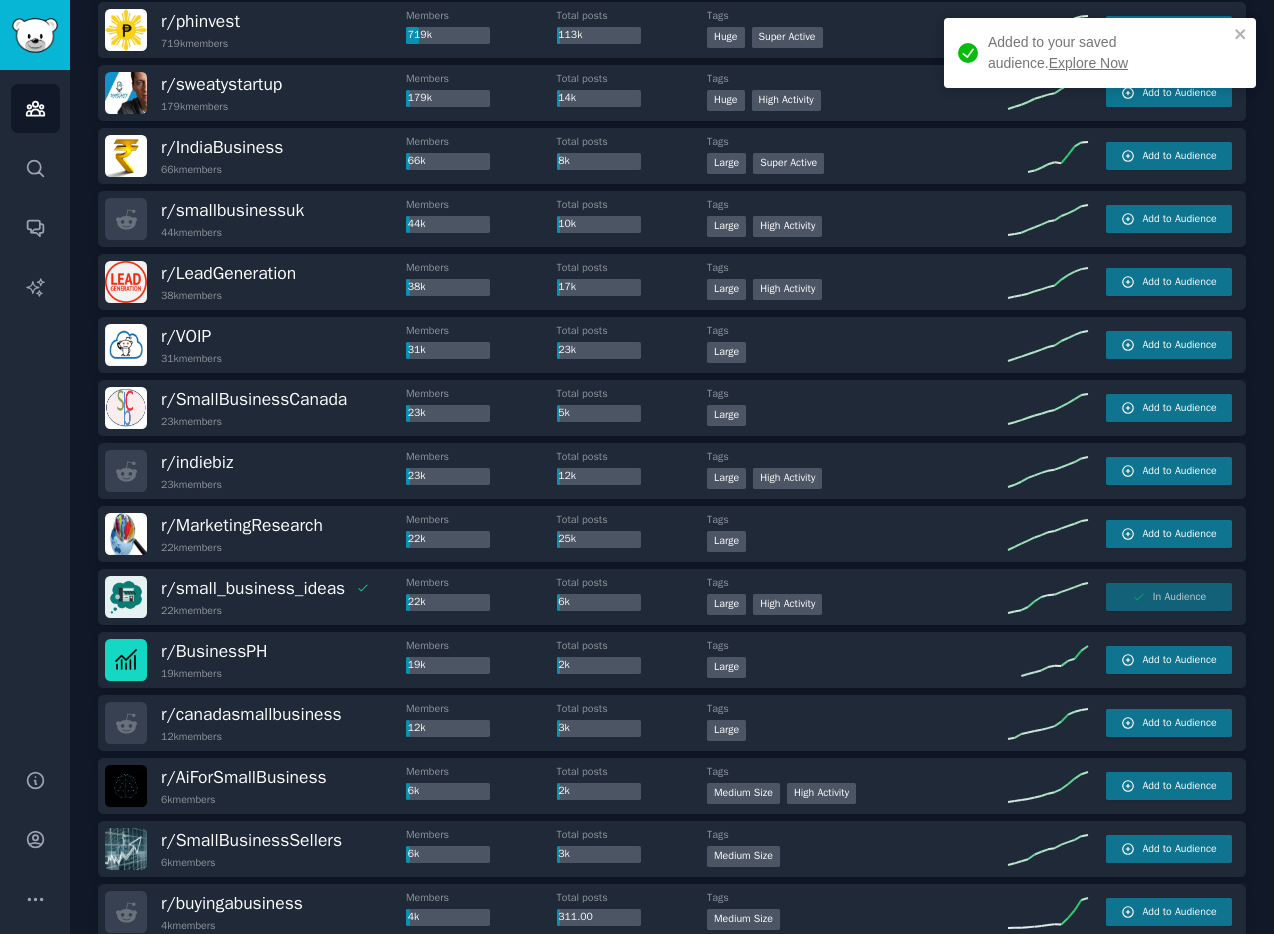 click on "Explore Now" at bounding box center [1088, 63] 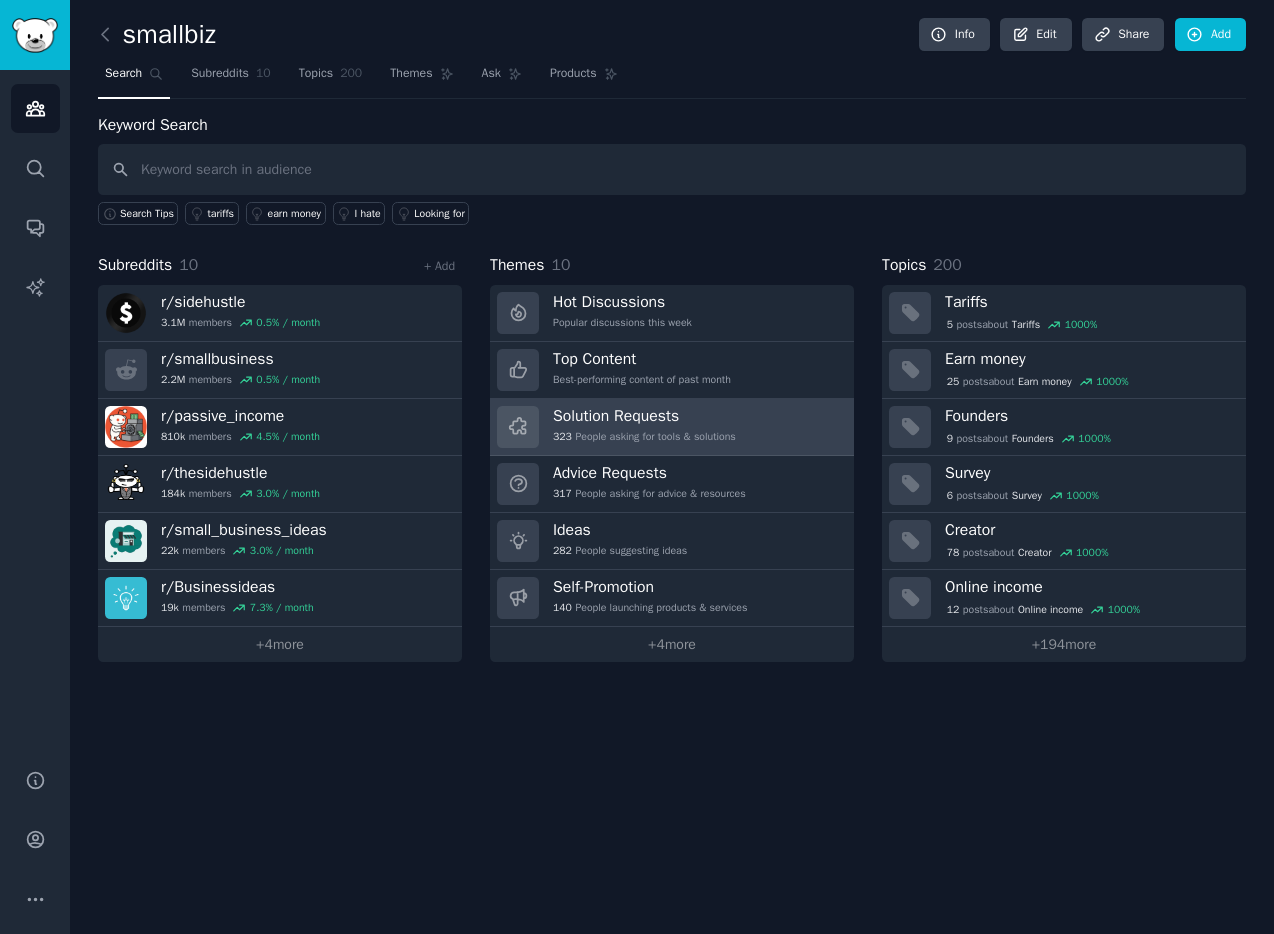 click on "323 People asking for tools & solutions" at bounding box center [644, 437] 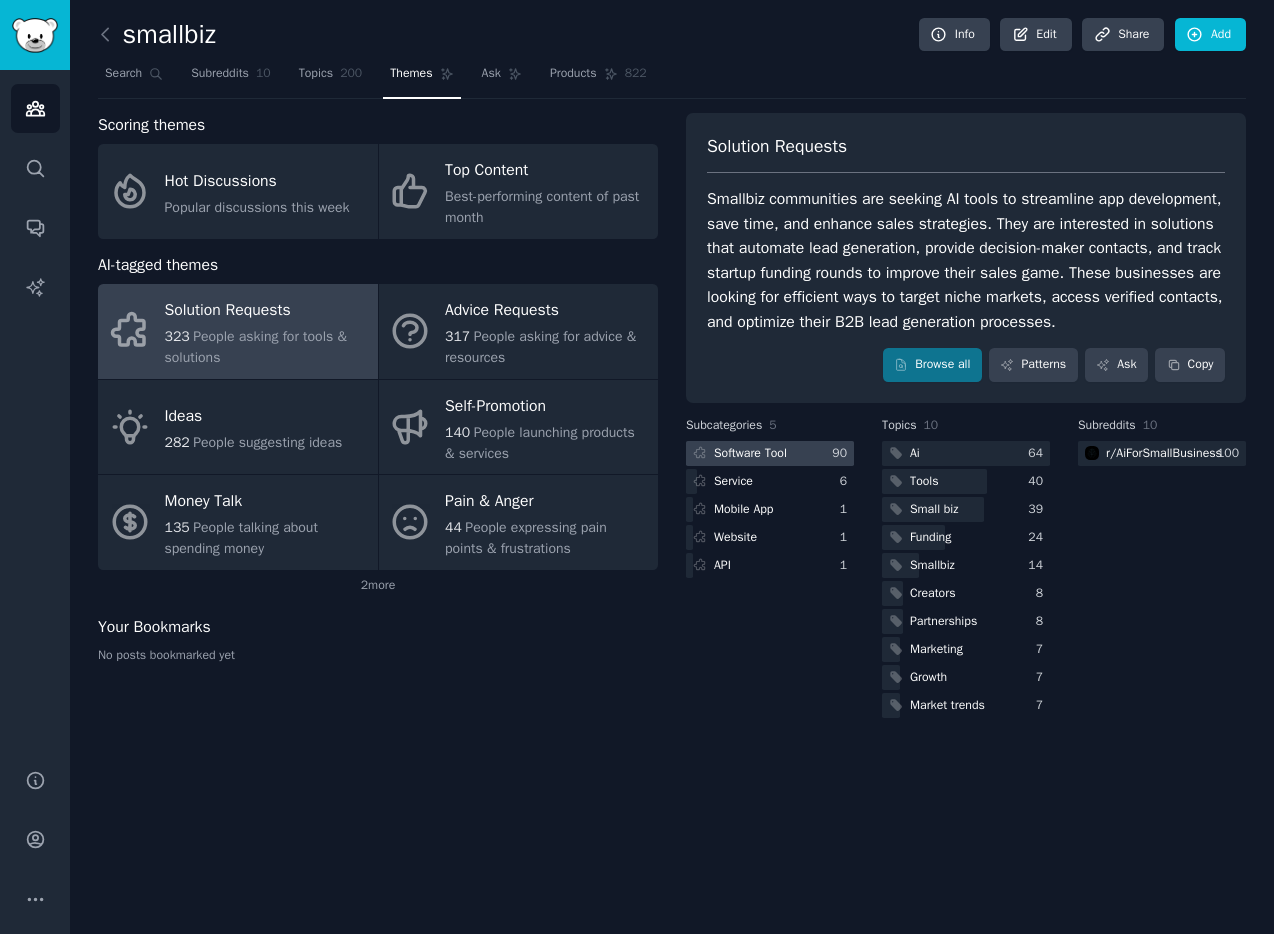 click on "Software Tool" at bounding box center [750, 454] 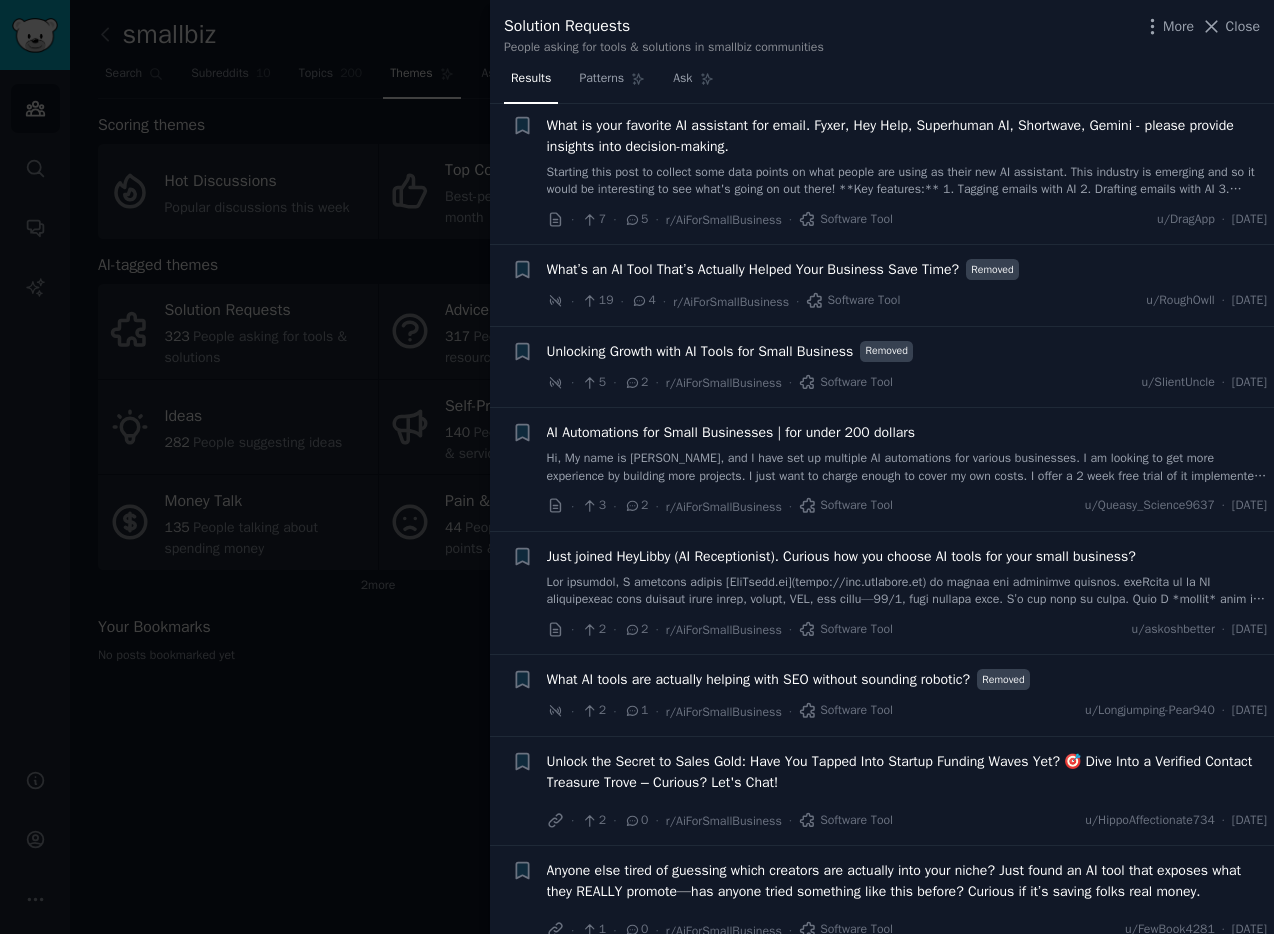 scroll, scrollTop: 0, scrollLeft: 0, axis: both 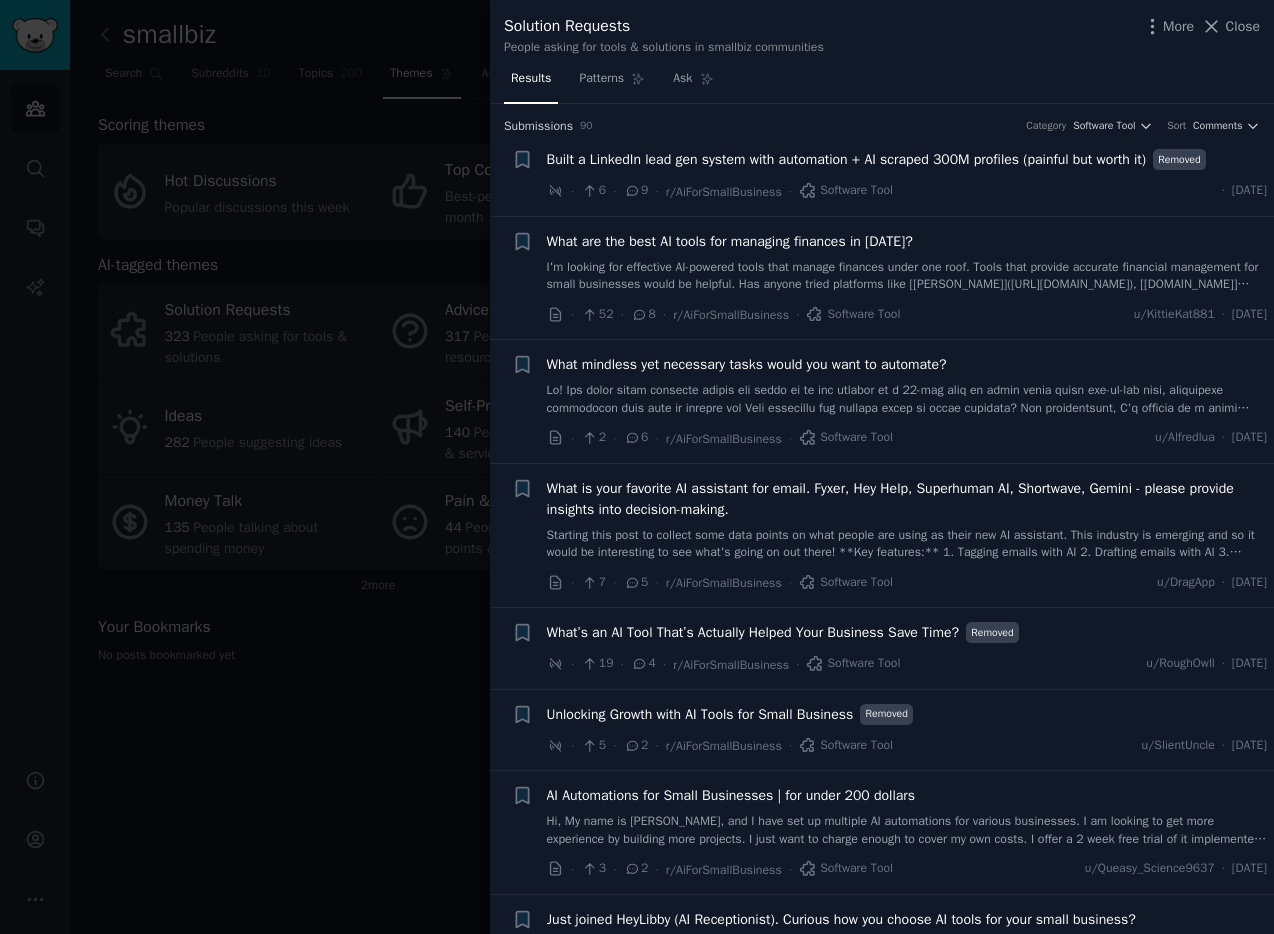 click at bounding box center (637, 467) 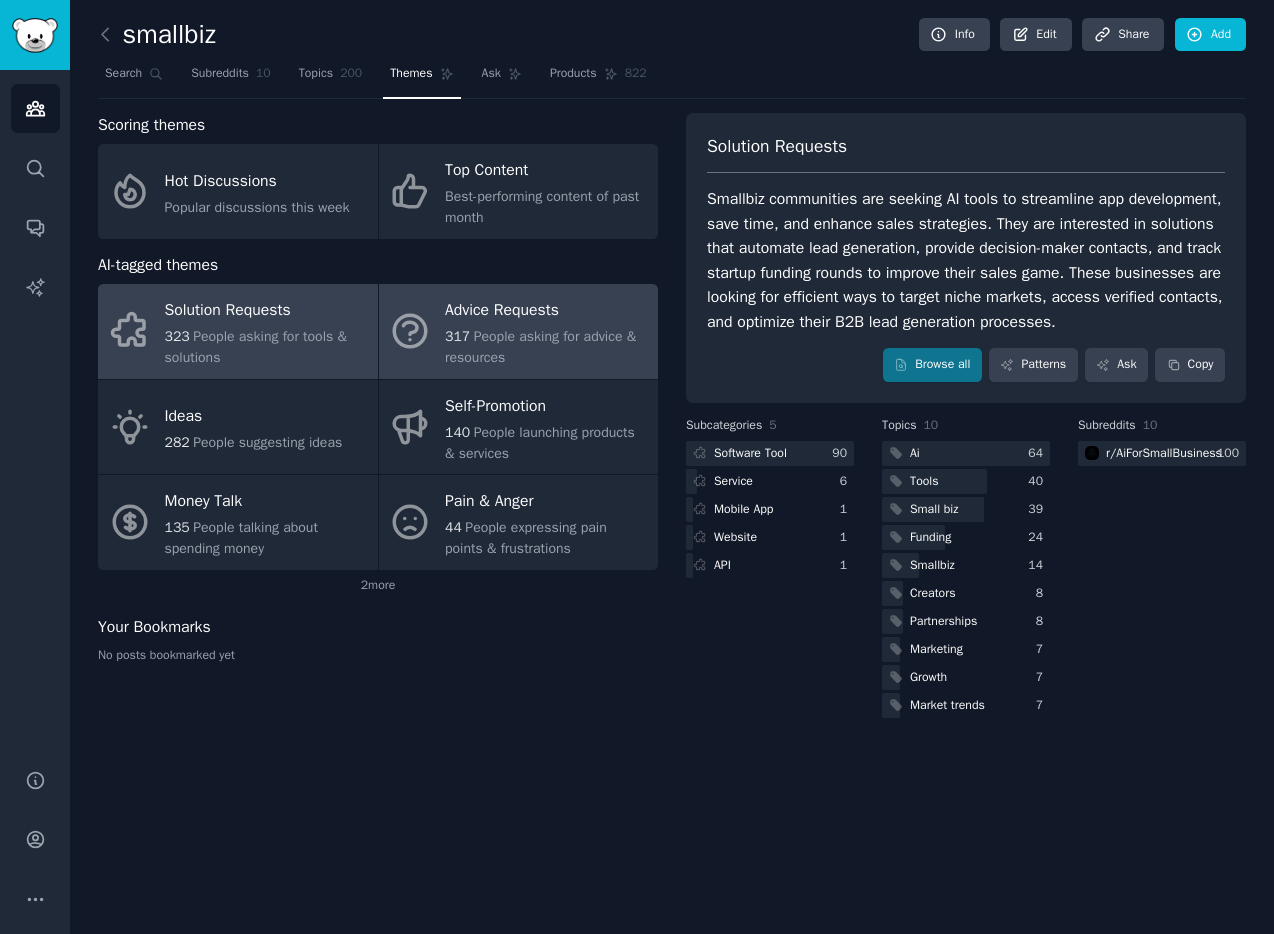 click on "Advice Requests" at bounding box center [546, 311] 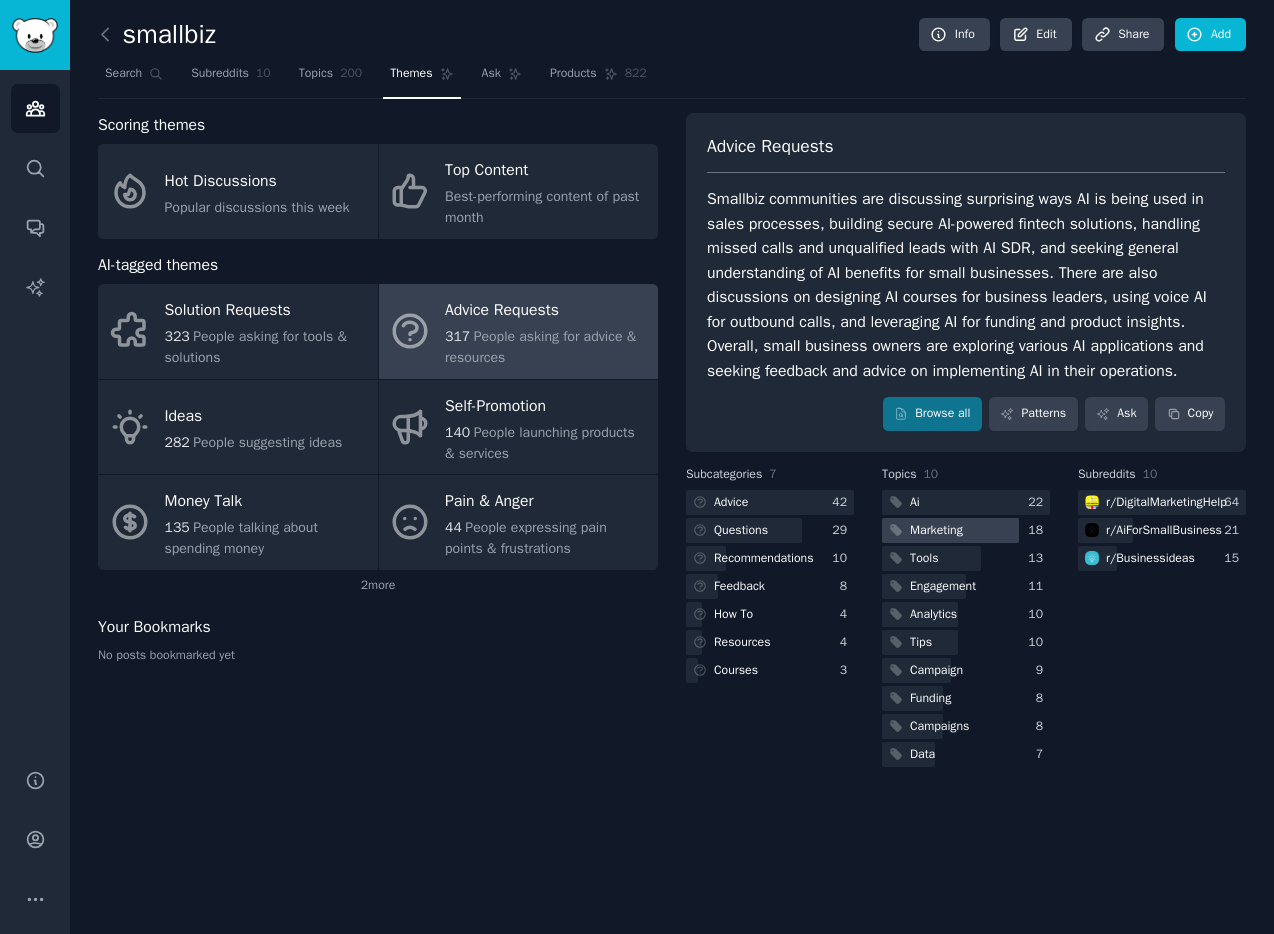 click on "Marketing" at bounding box center (936, 531) 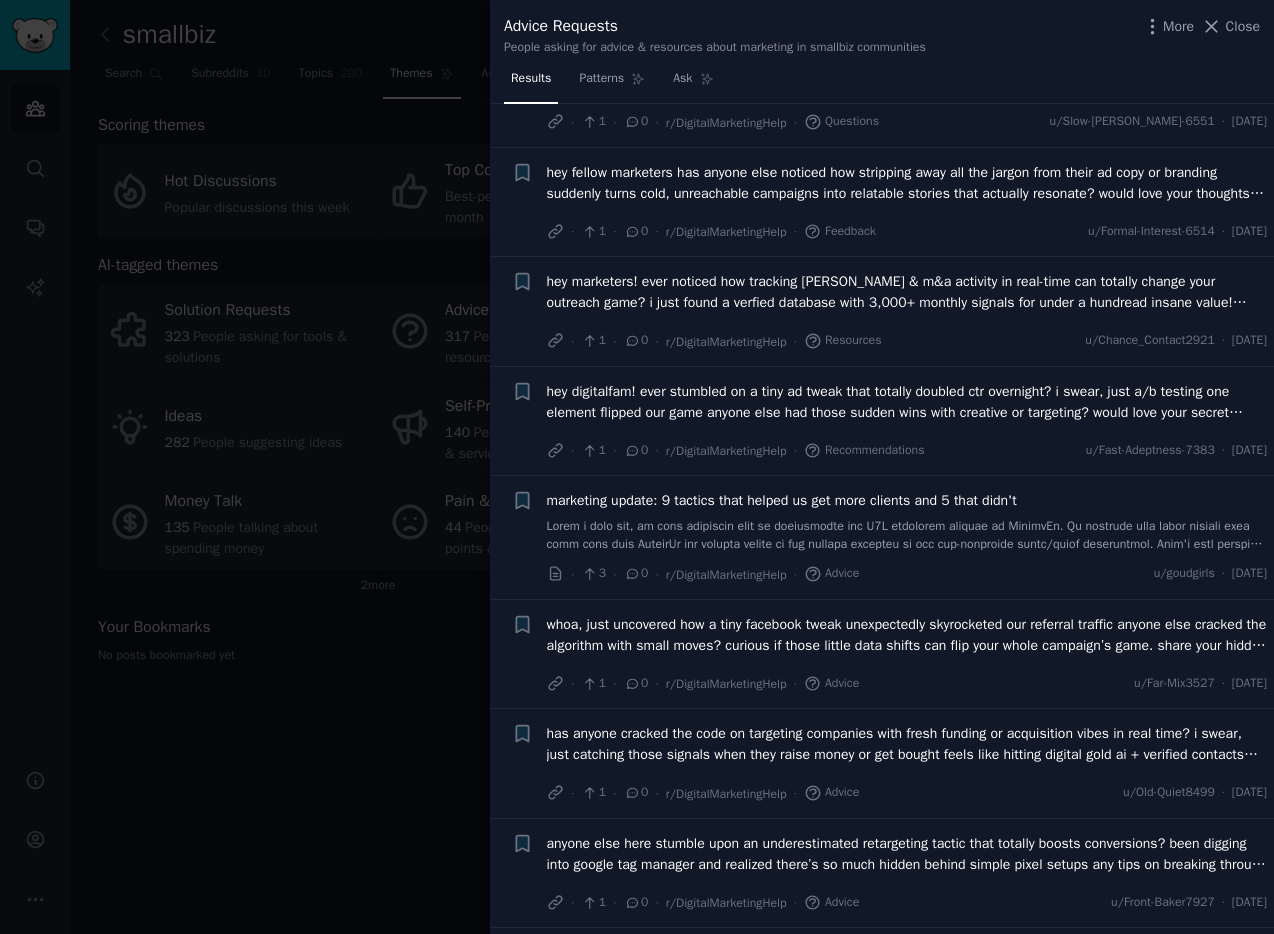 scroll, scrollTop: 1373, scrollLeft: 0, axis: vertical 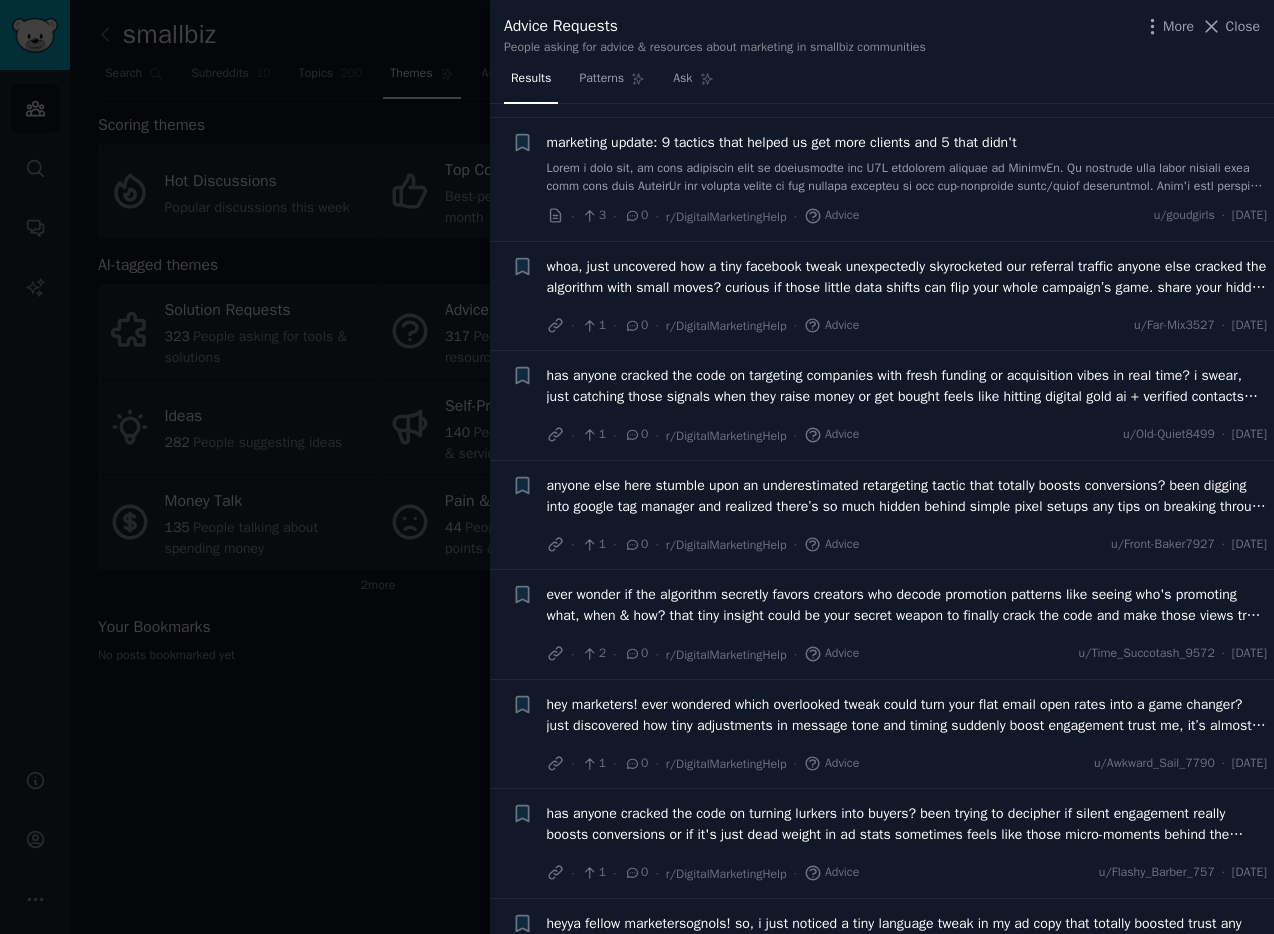 click at bounding box center [637, 467] 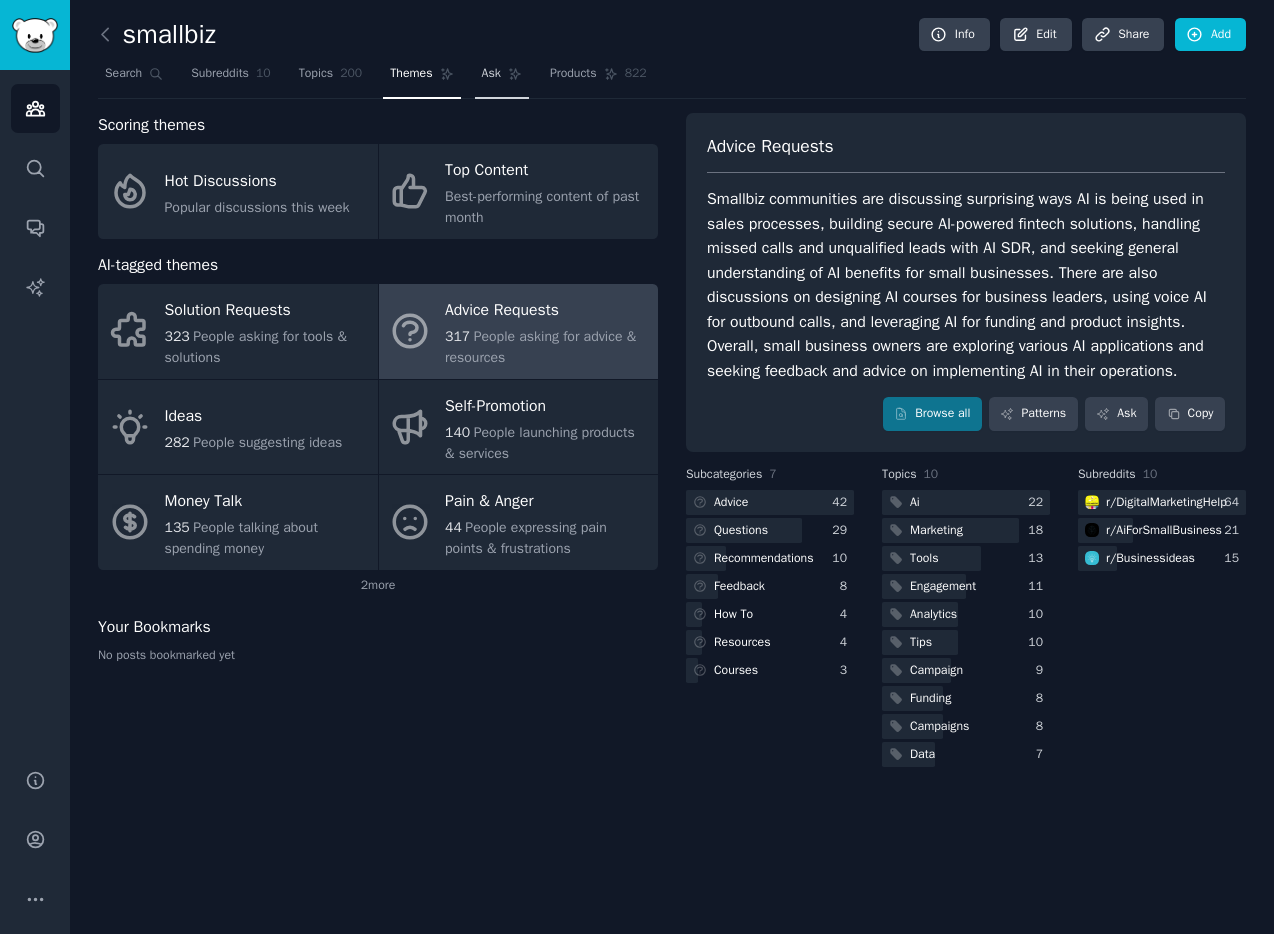 click on "Ask" at bounding box center [491, 74] 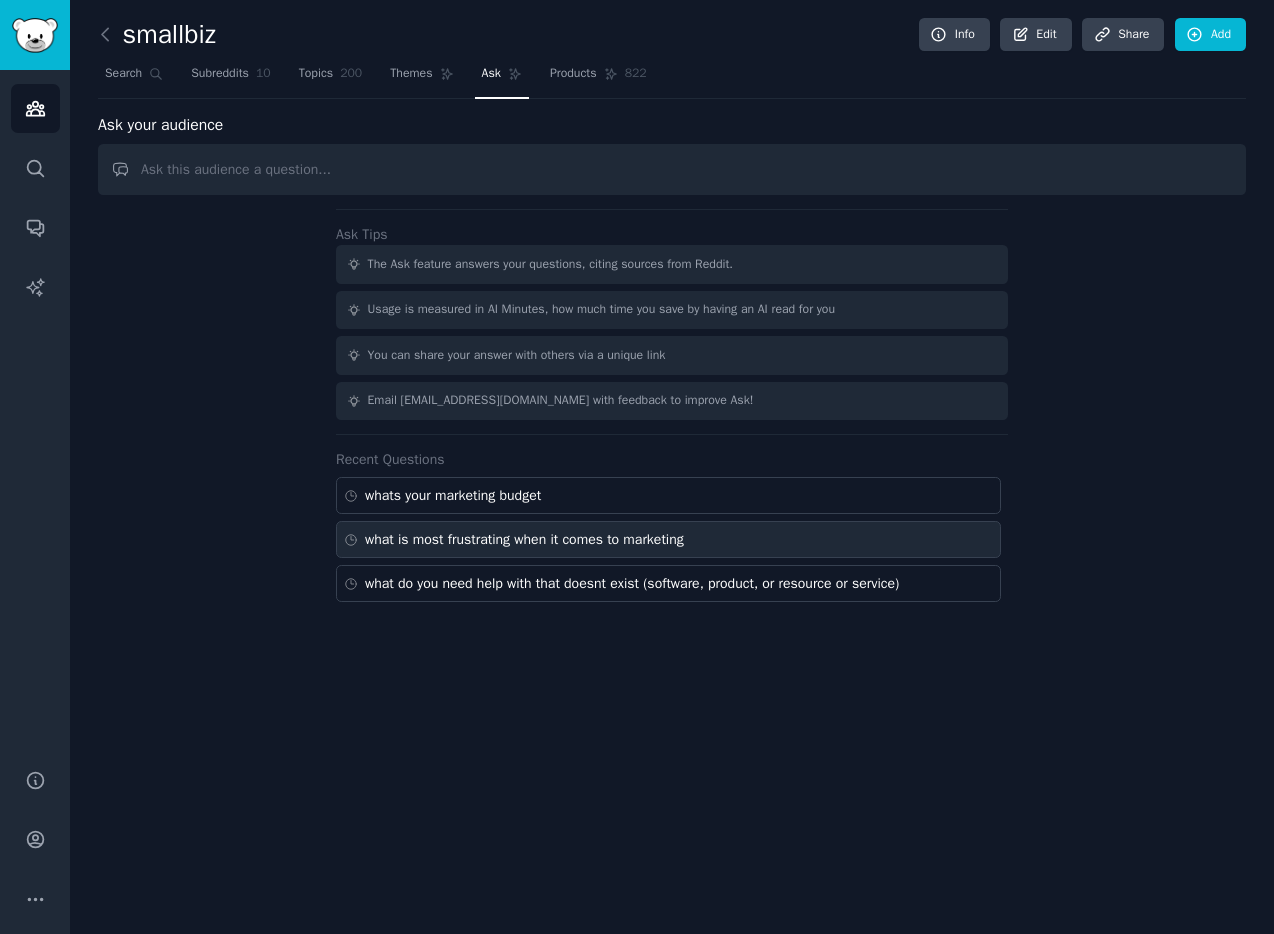 click on "what is most frustrating when it comes to marketing" at bounding box center (524, 539) 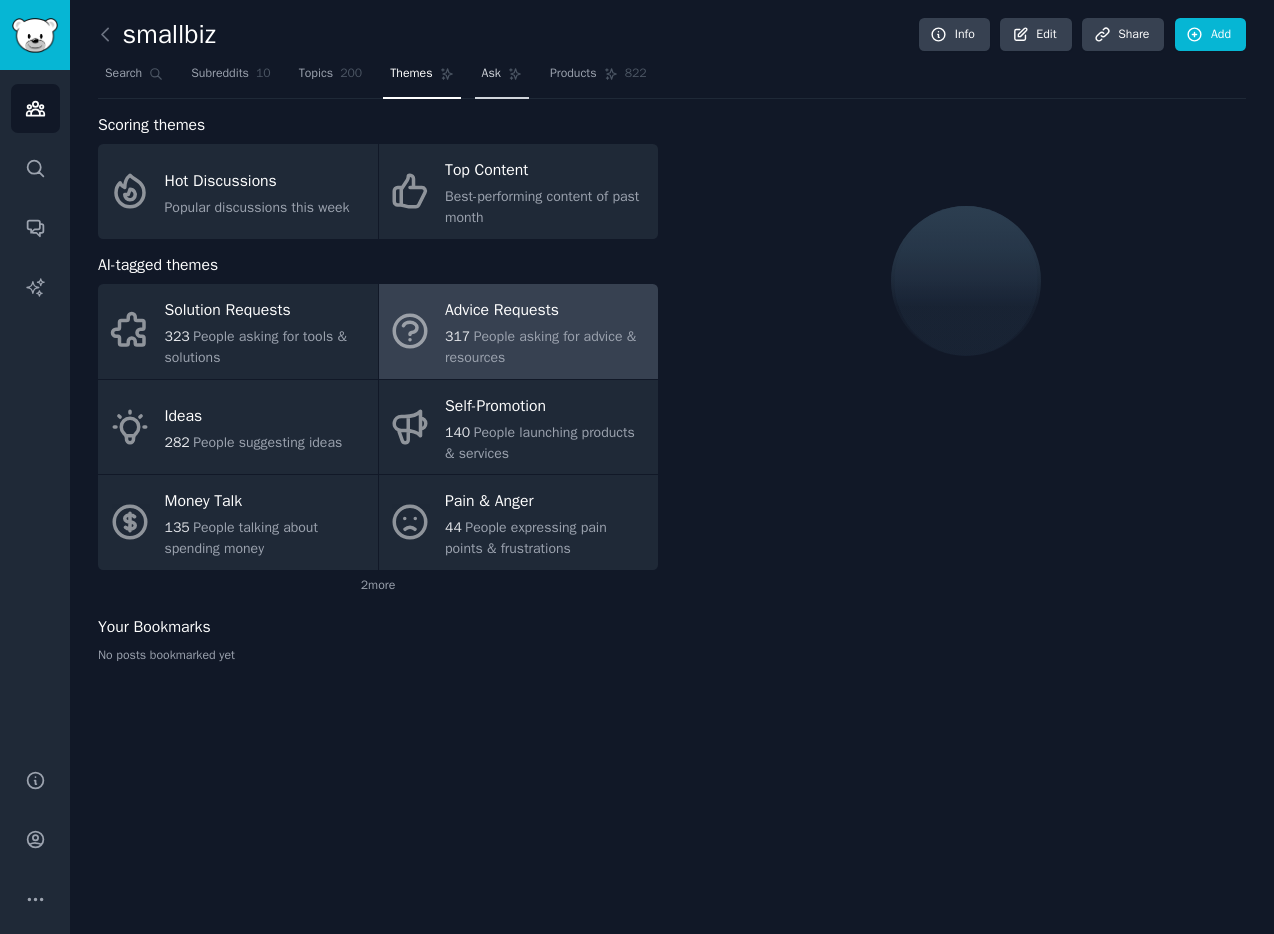 click on "Ask" at bounding box center (491, 74) 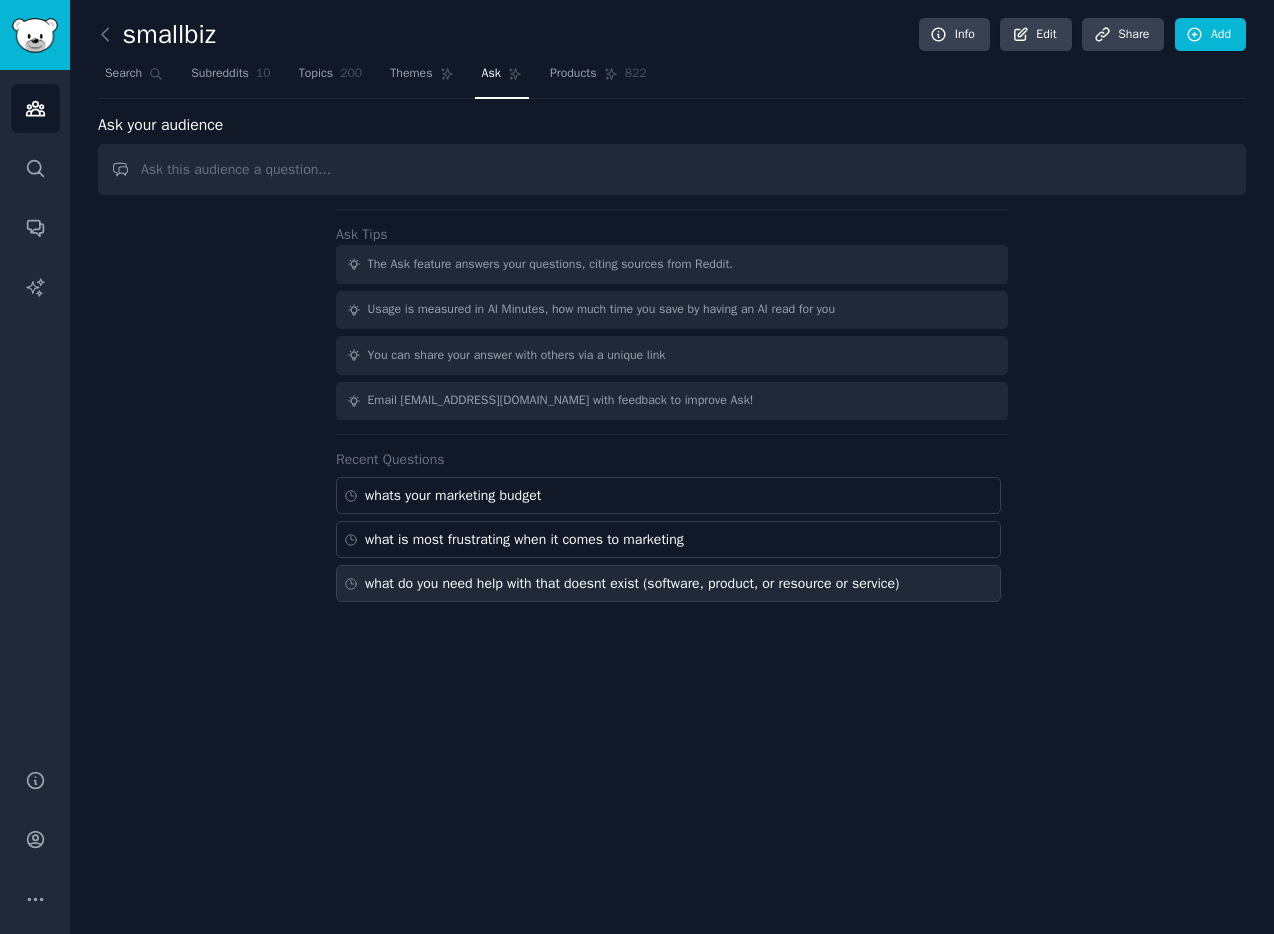 click on "what do you need help with that doesnt exist (software, product, or resource or service)" at bounding box center [632, 583] 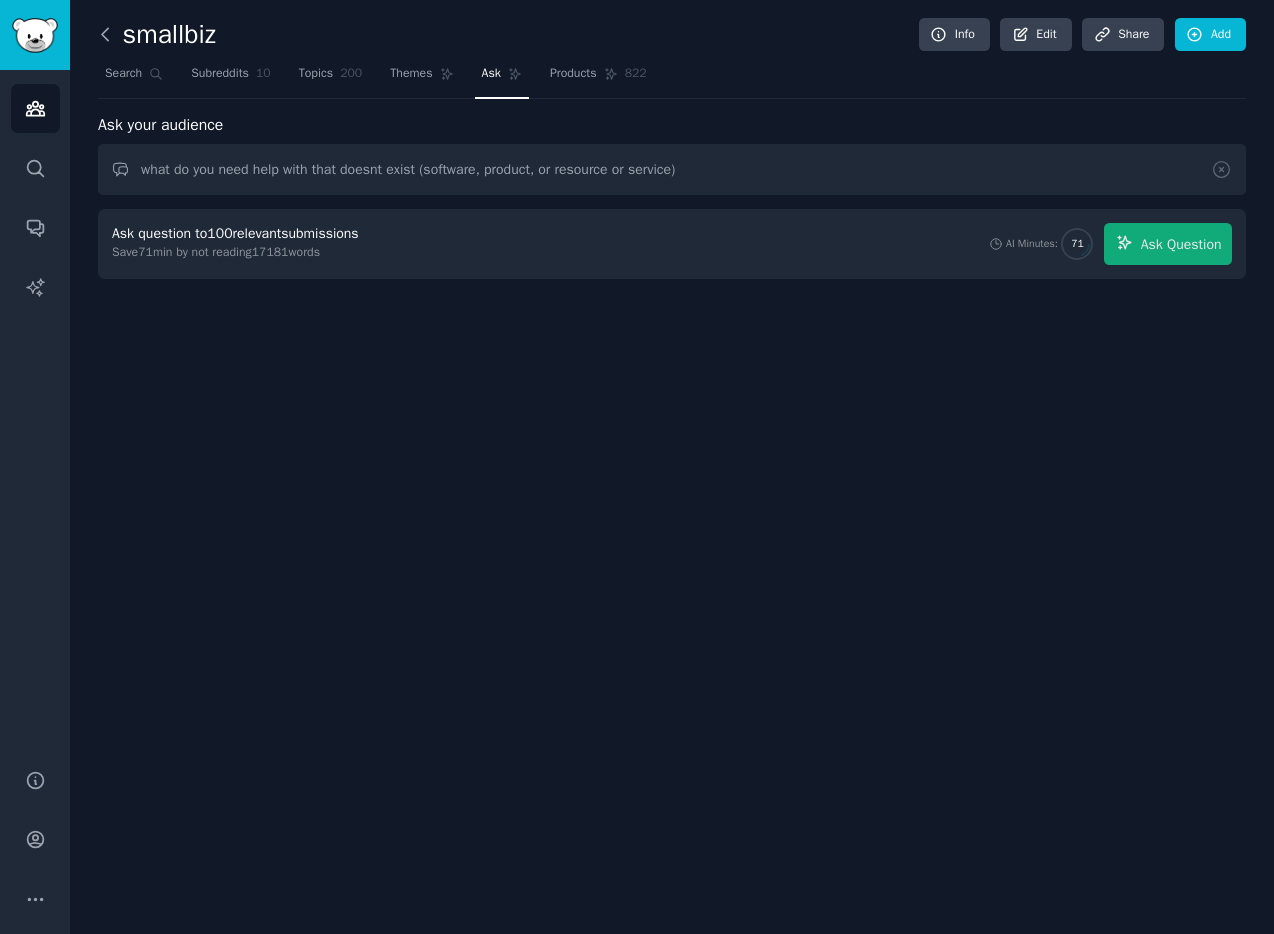 click 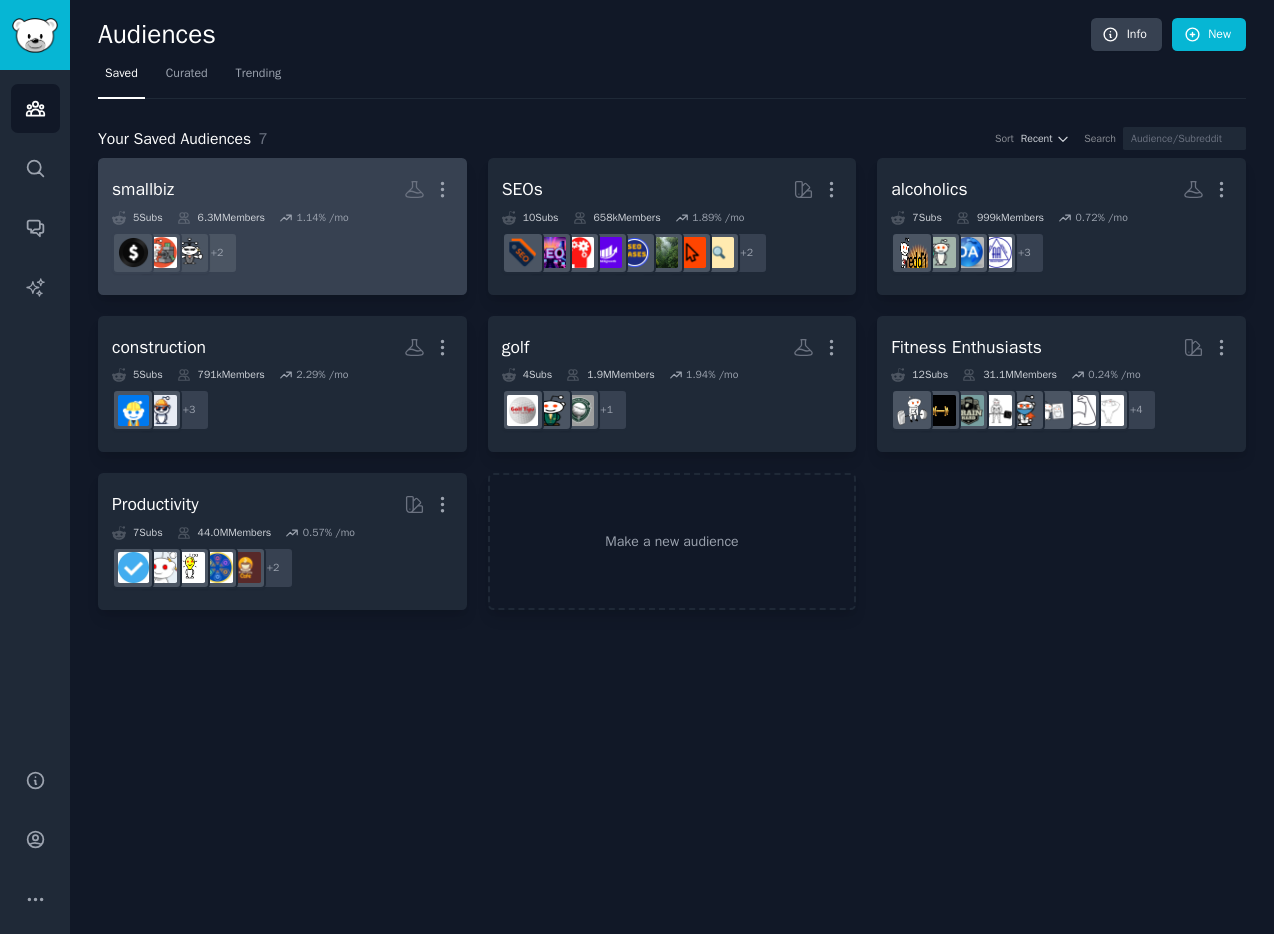 click on "smallbiz More" at bounding box center [282, 189] 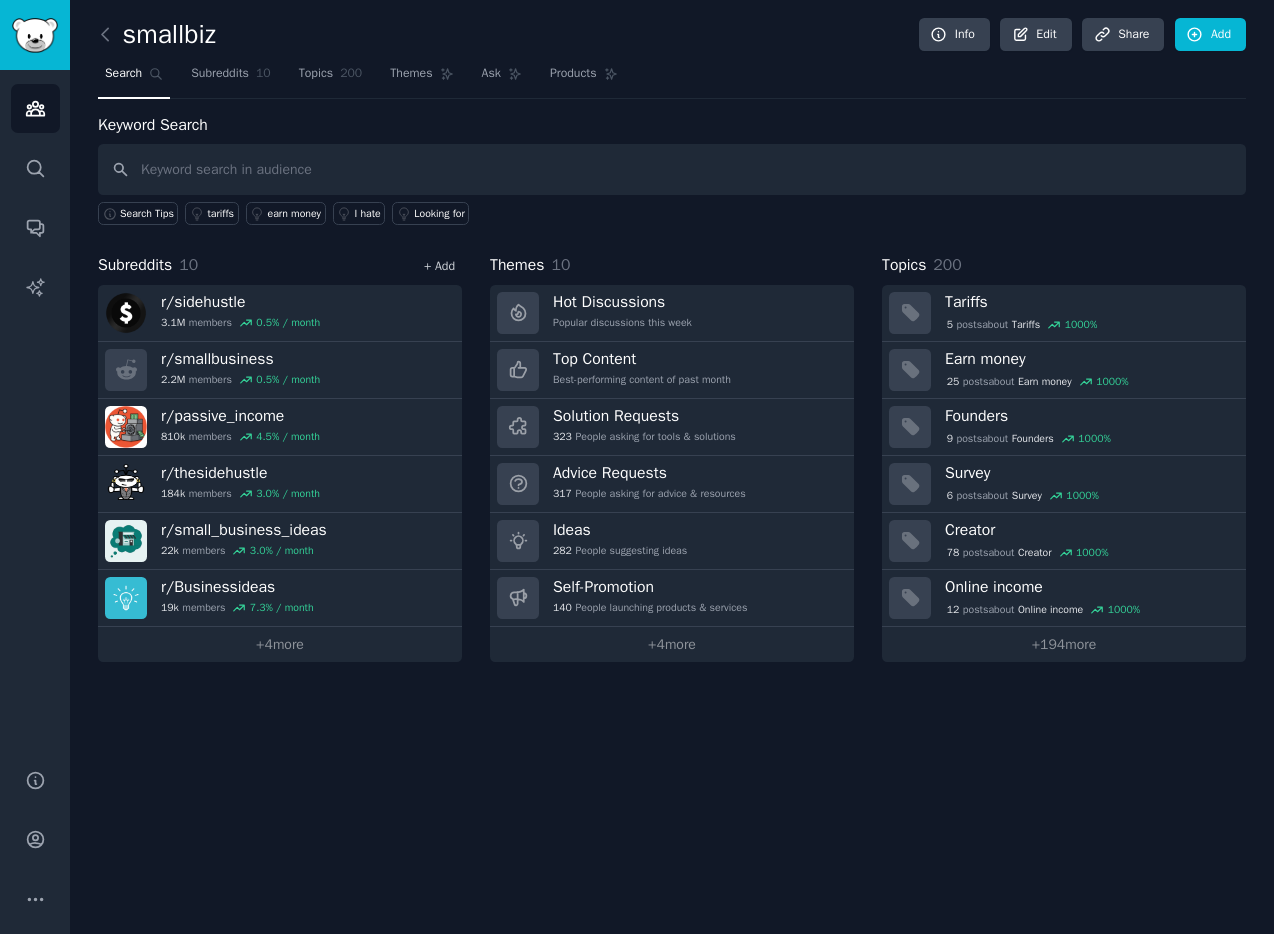 click on "+ Add" at bounding box center [439, 265] 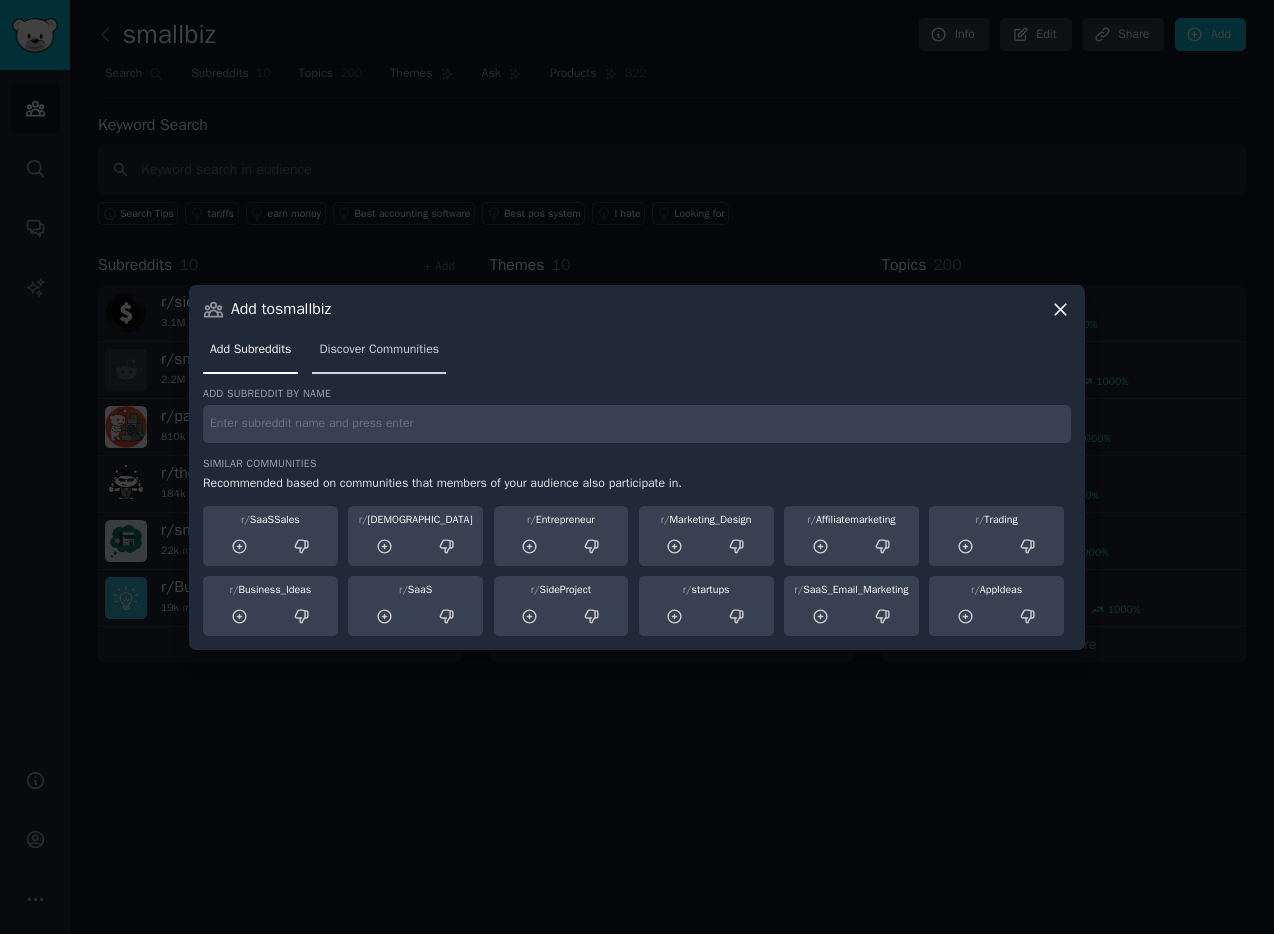 click on "Discover Communities" at bounding box center (379, 350) 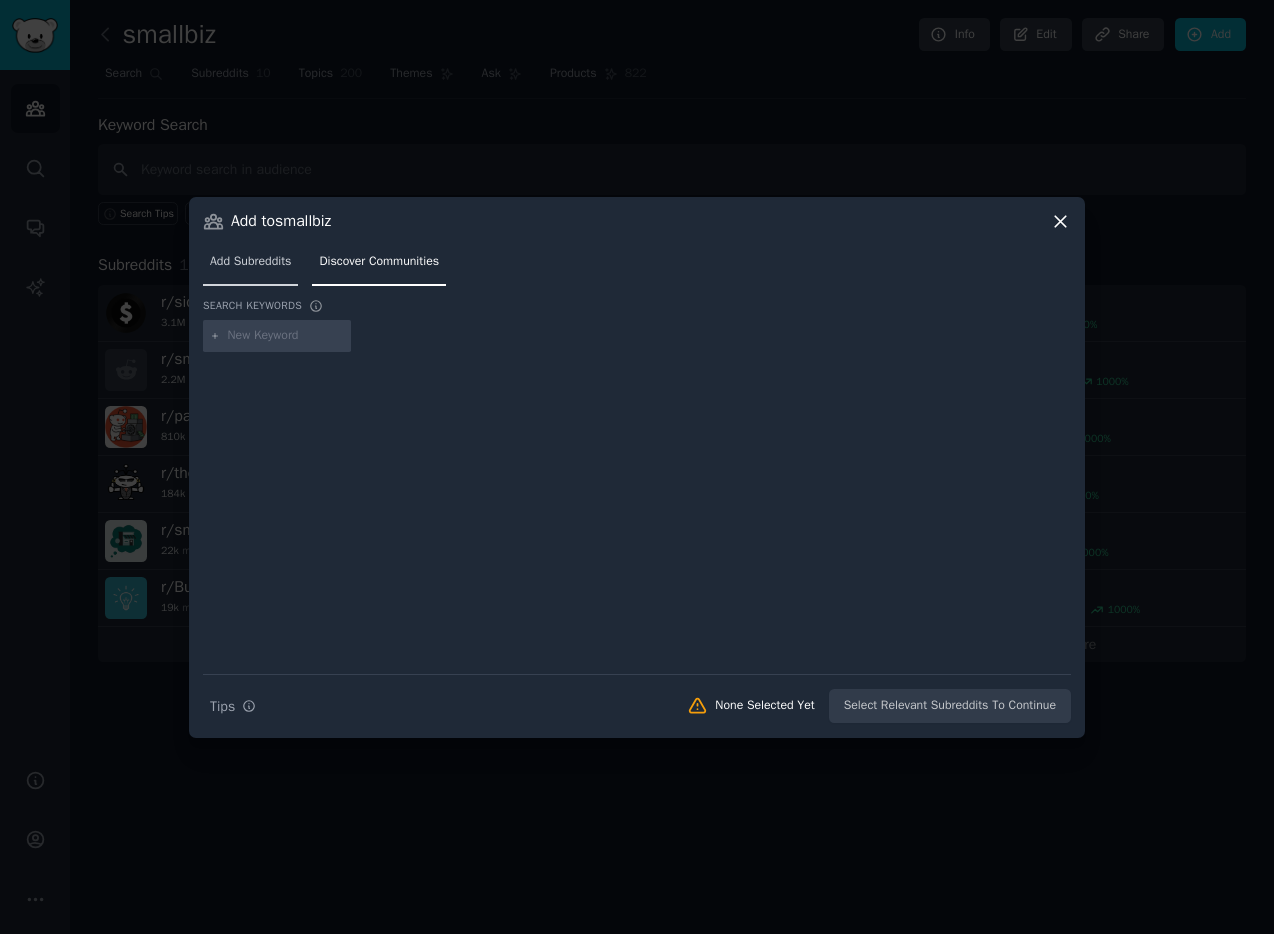 click on "Add Subreddits" at bounding box center (250, 266) 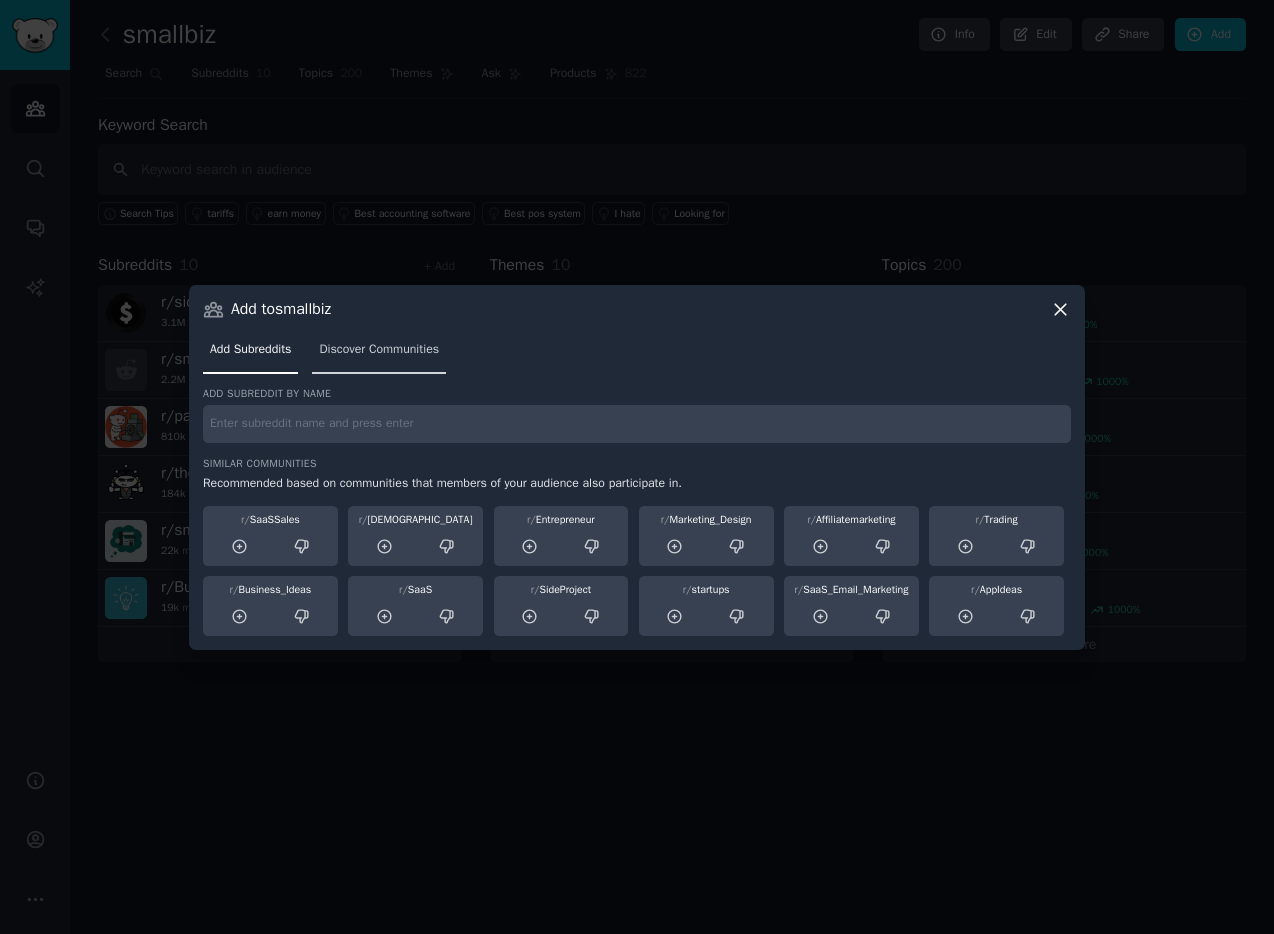 click on "Discover Communities" at bounding box center [379, 350] 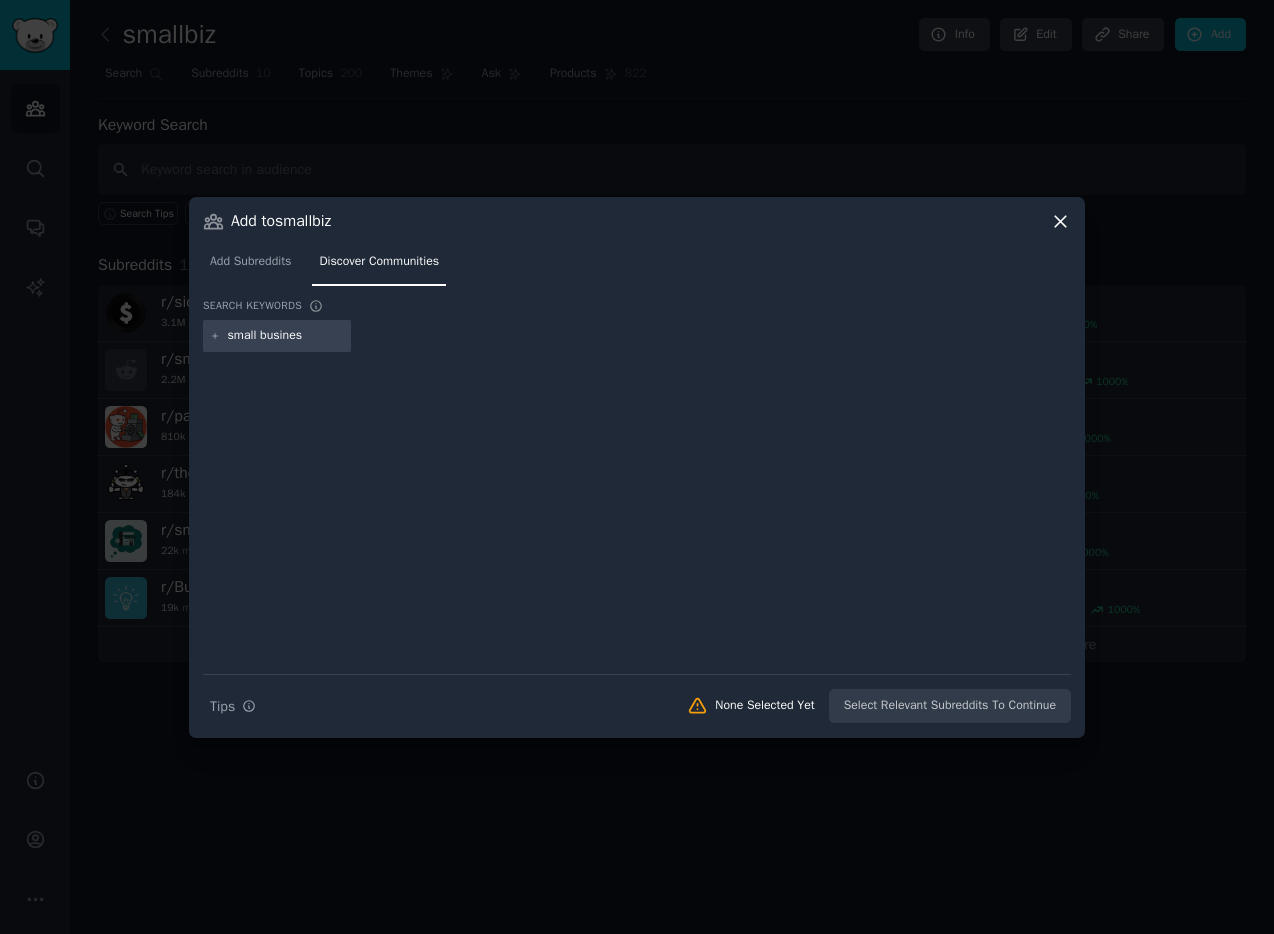 type on "small business" 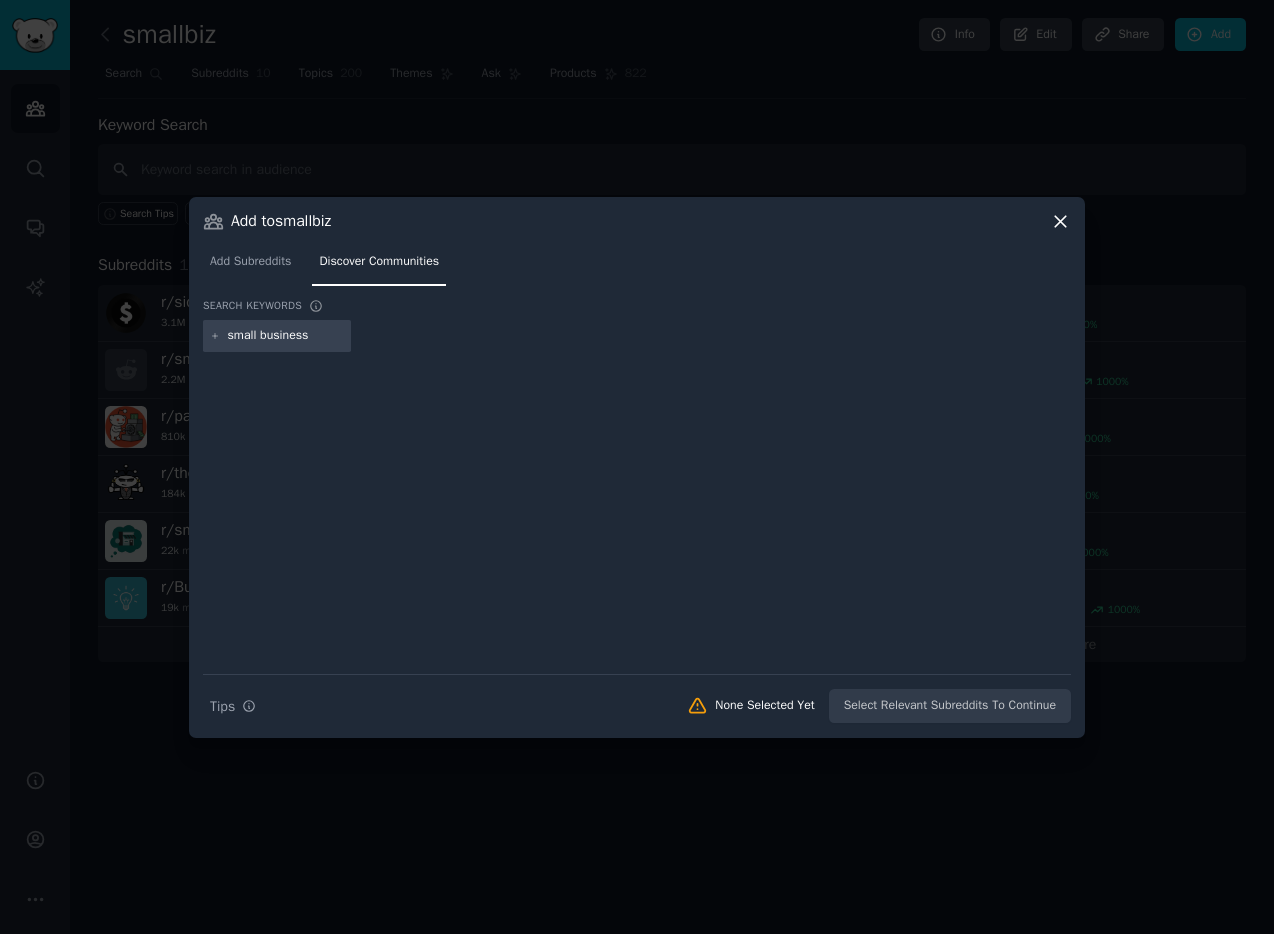 type 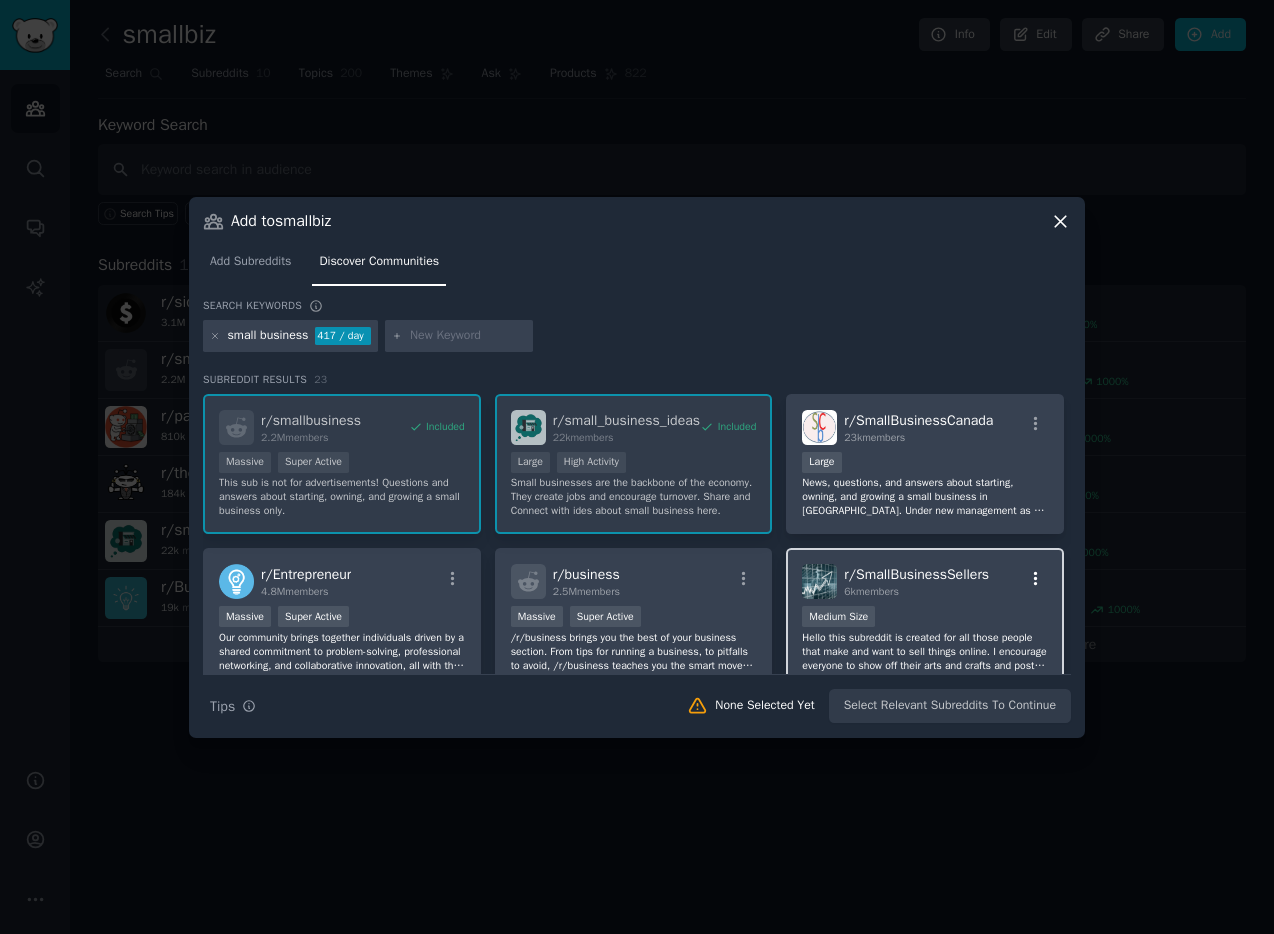 click 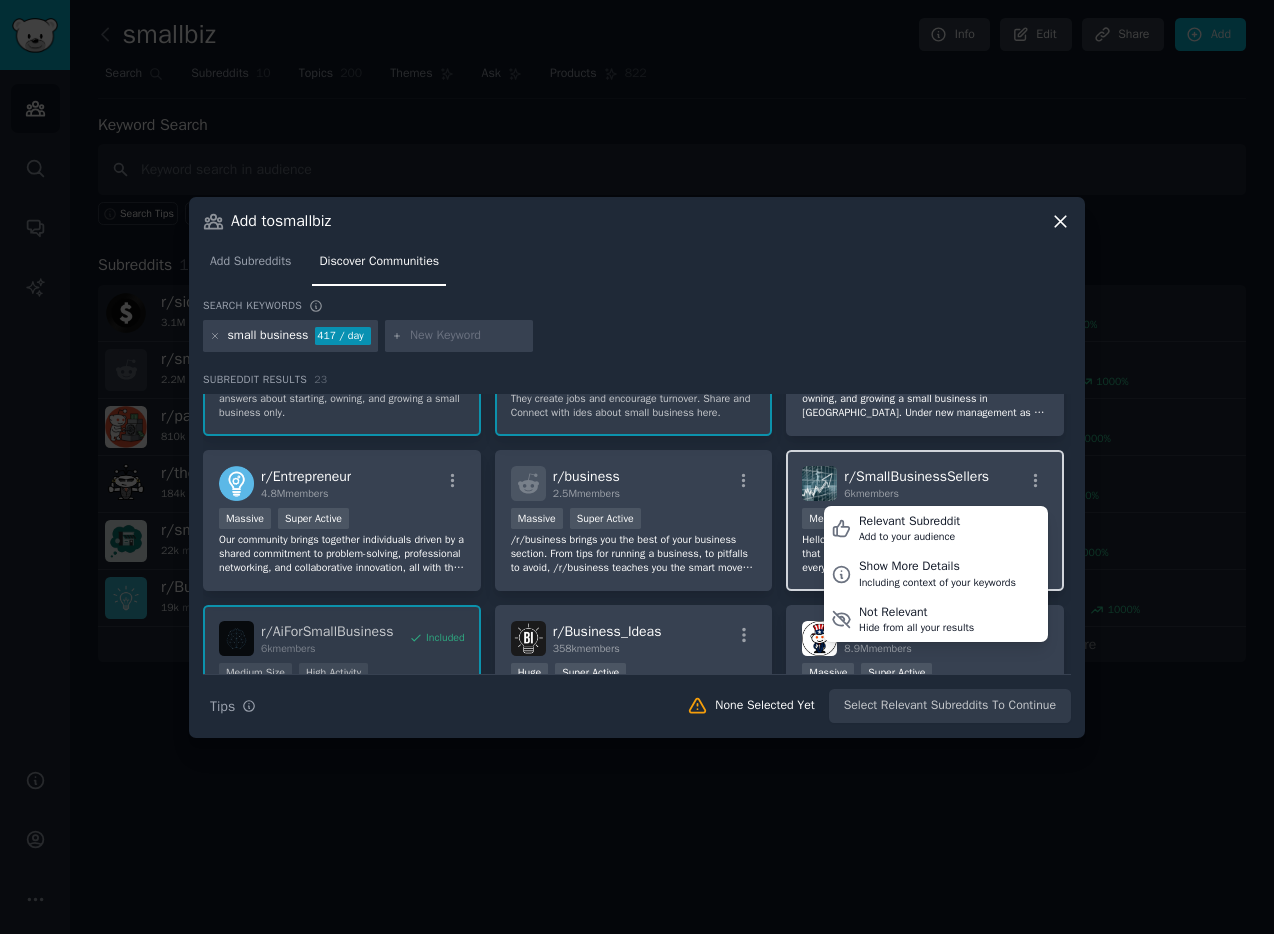 scroll, scrollTop: 99, scrollLeft: 0, axis: vertical 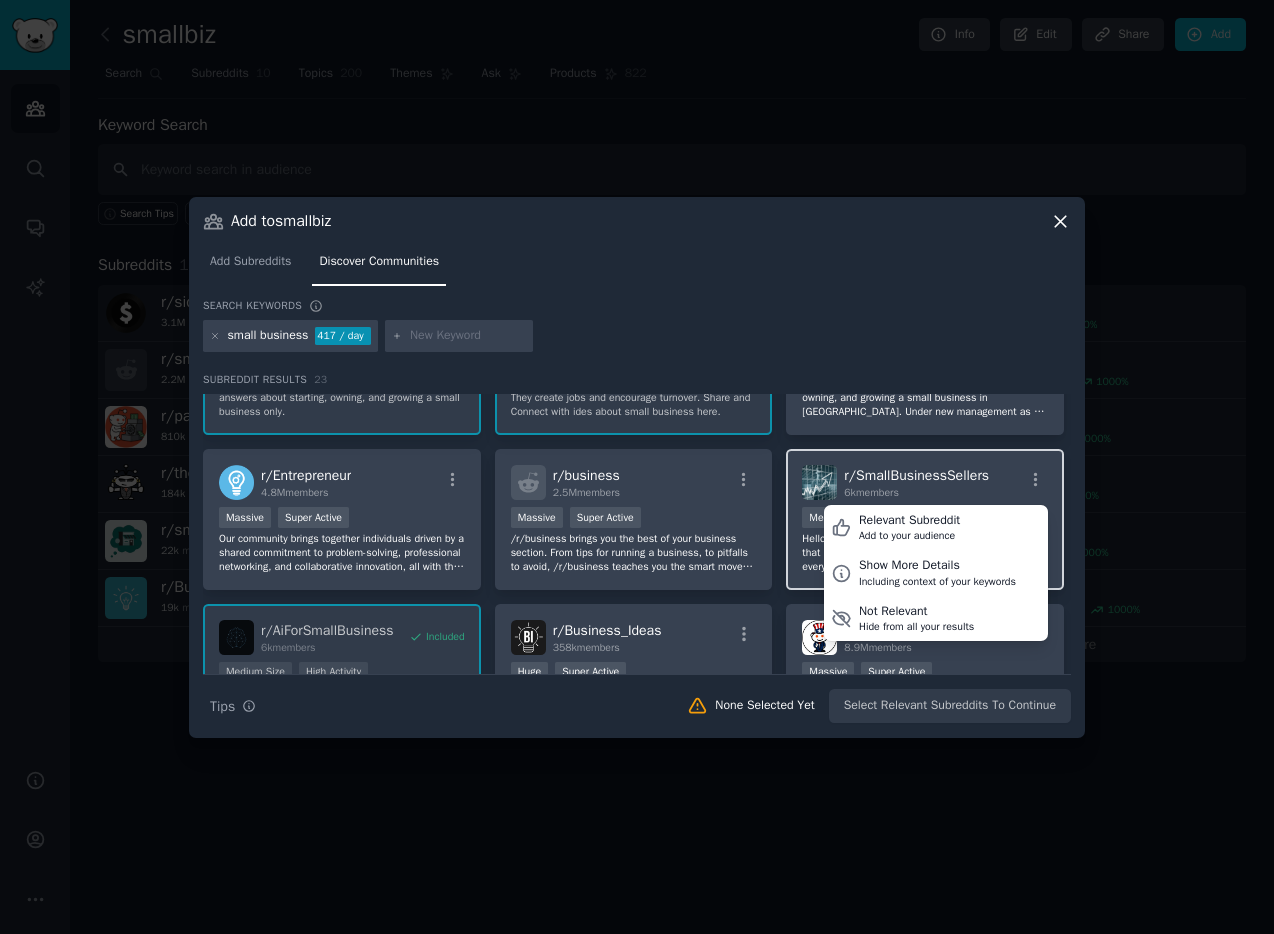 click on "r/ SmallBusinessSellers" at bounding box center (916, 475) 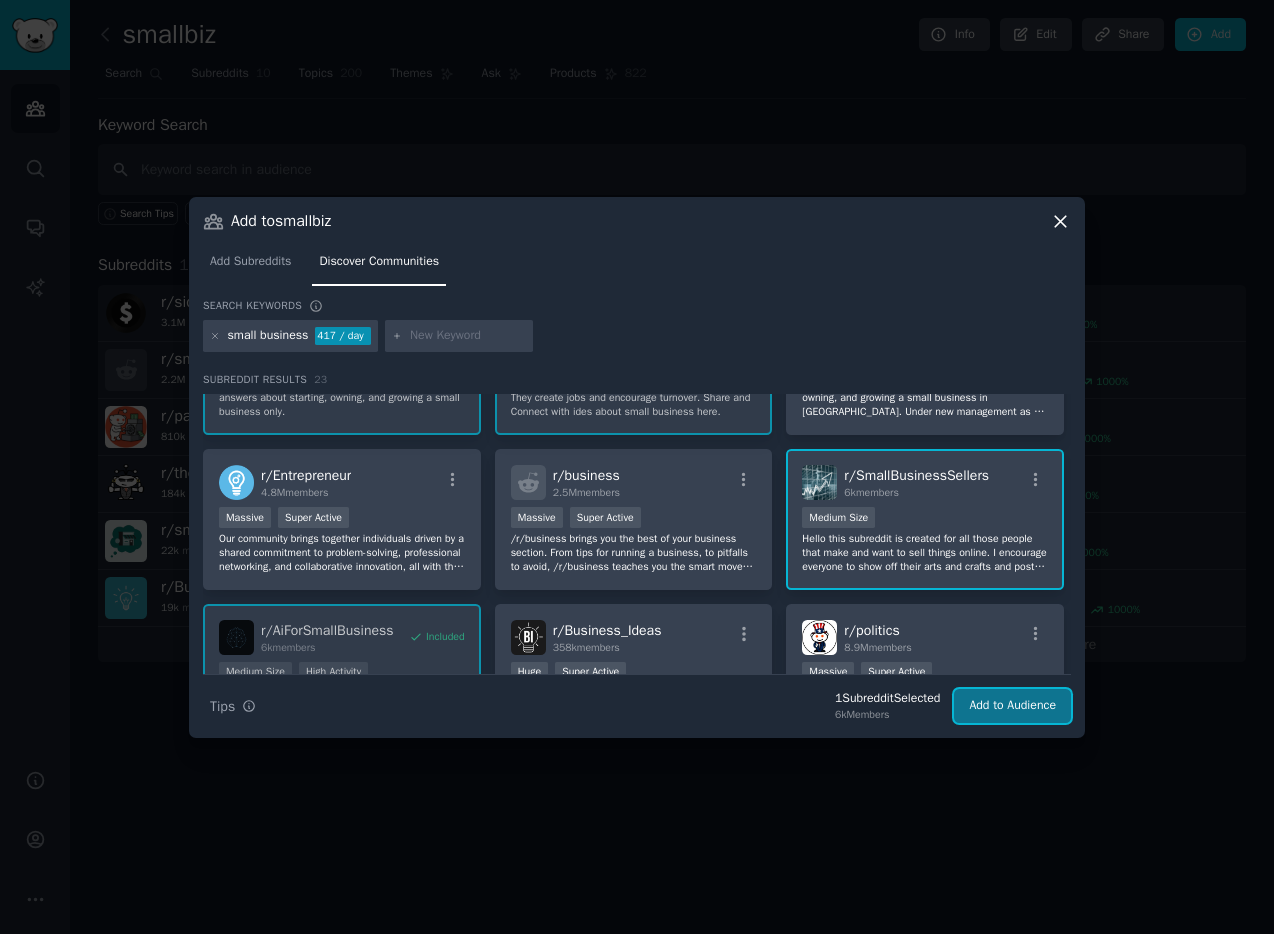 click on "Add to Audience" at bounding box center (1012, 706) 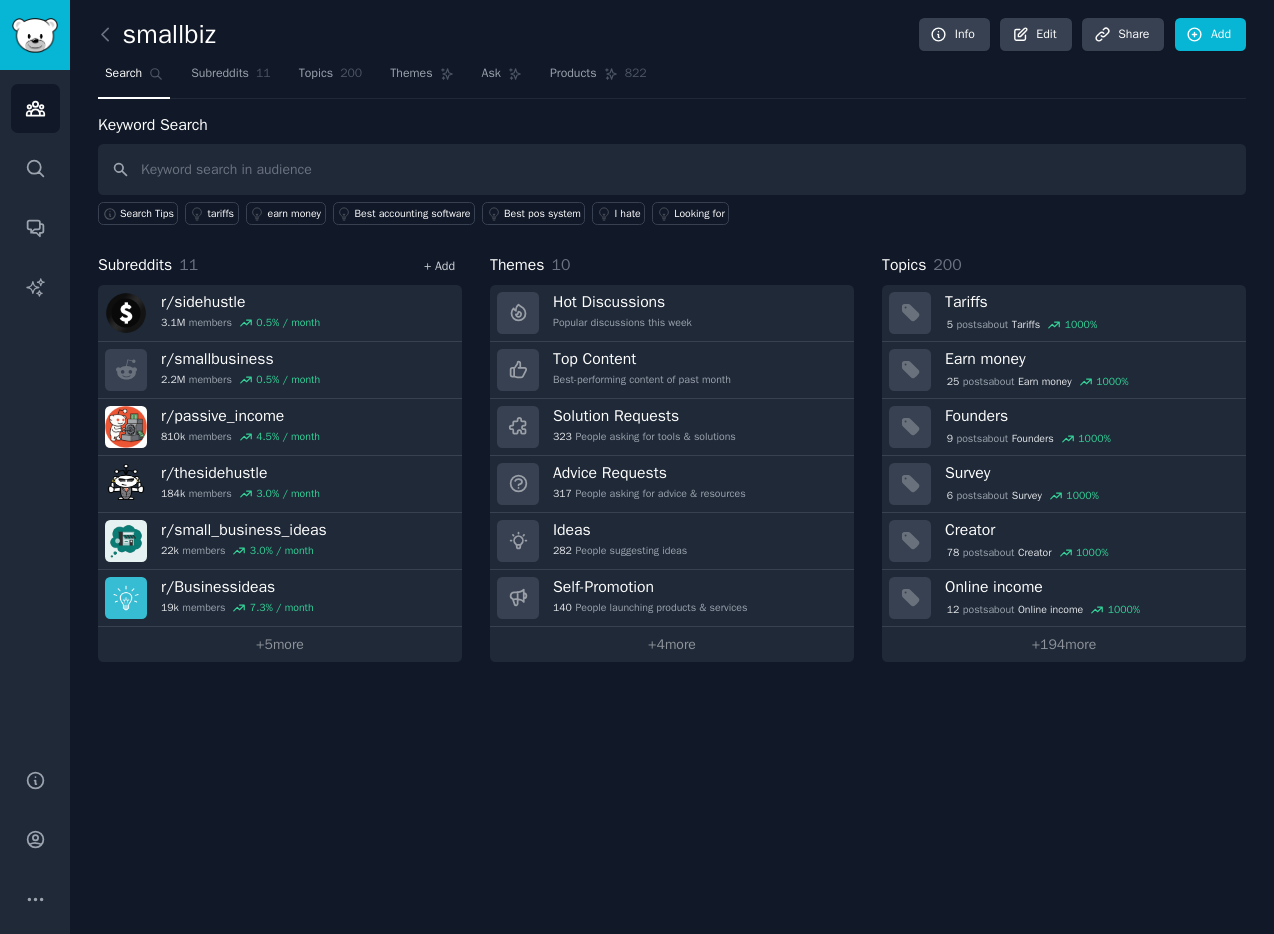 click on "+ Add" at bounding box center [439, 266] 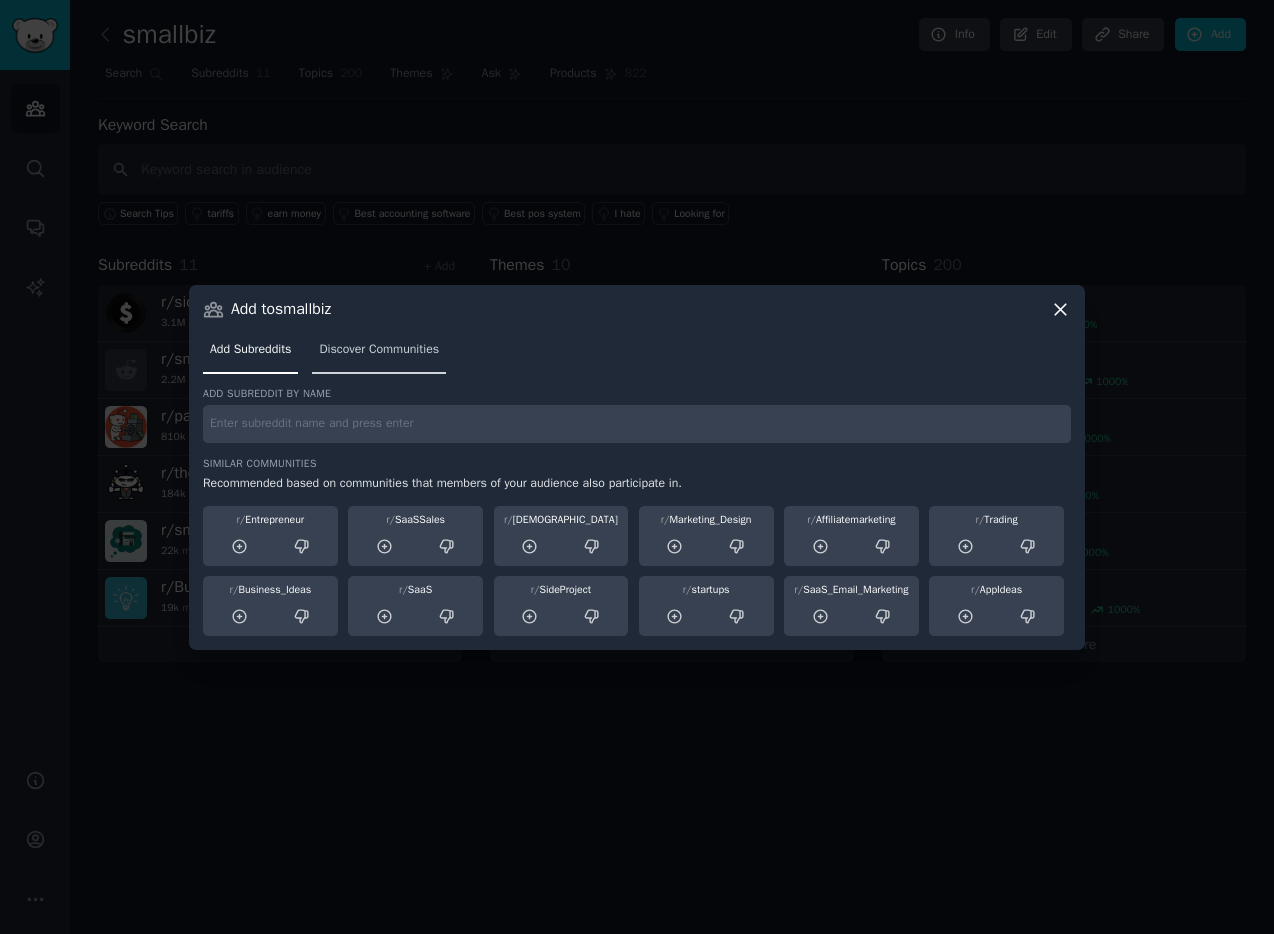 click on "Discover Communities" at bounding box center (379, 350) 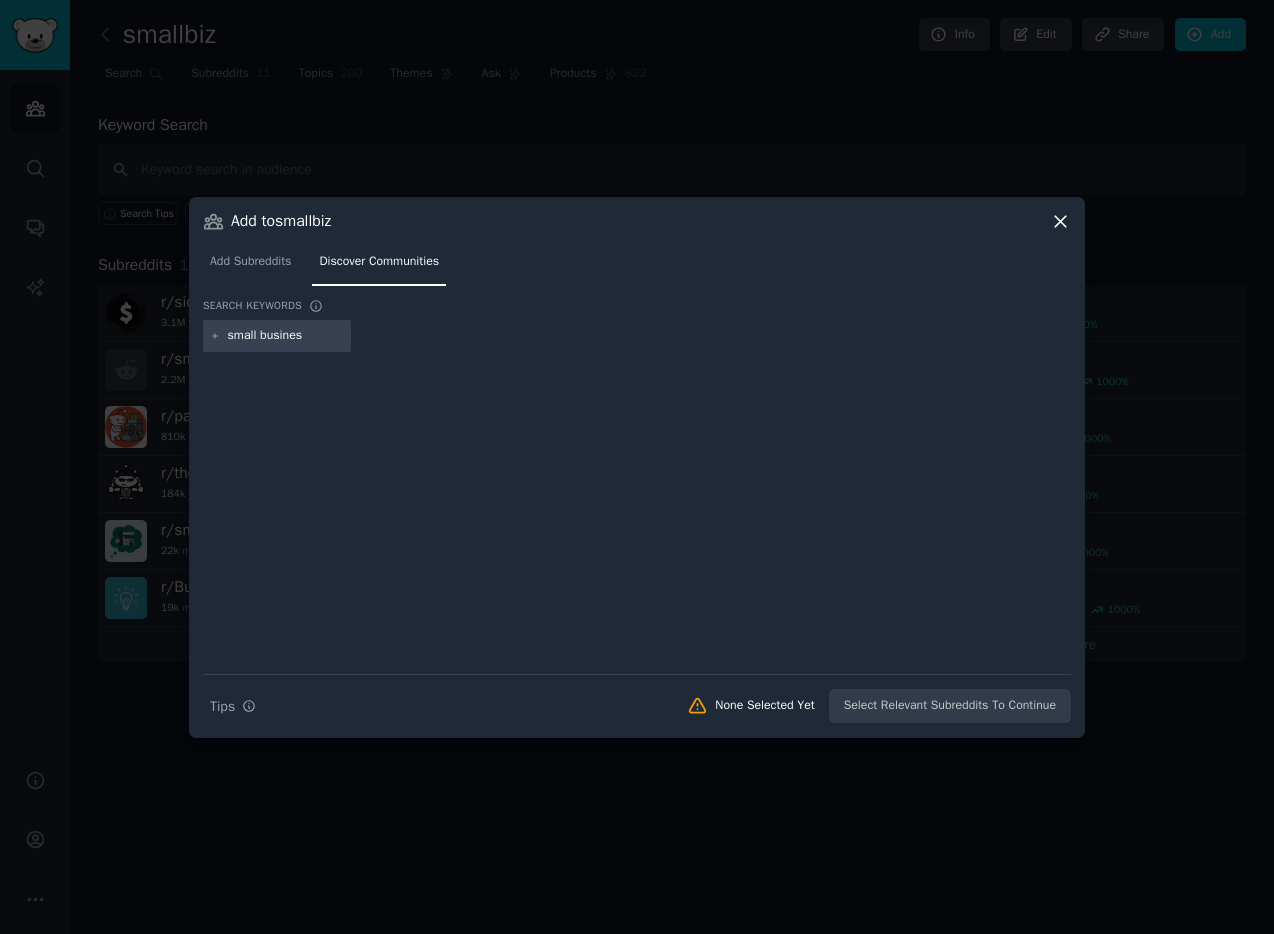 type on "small business" 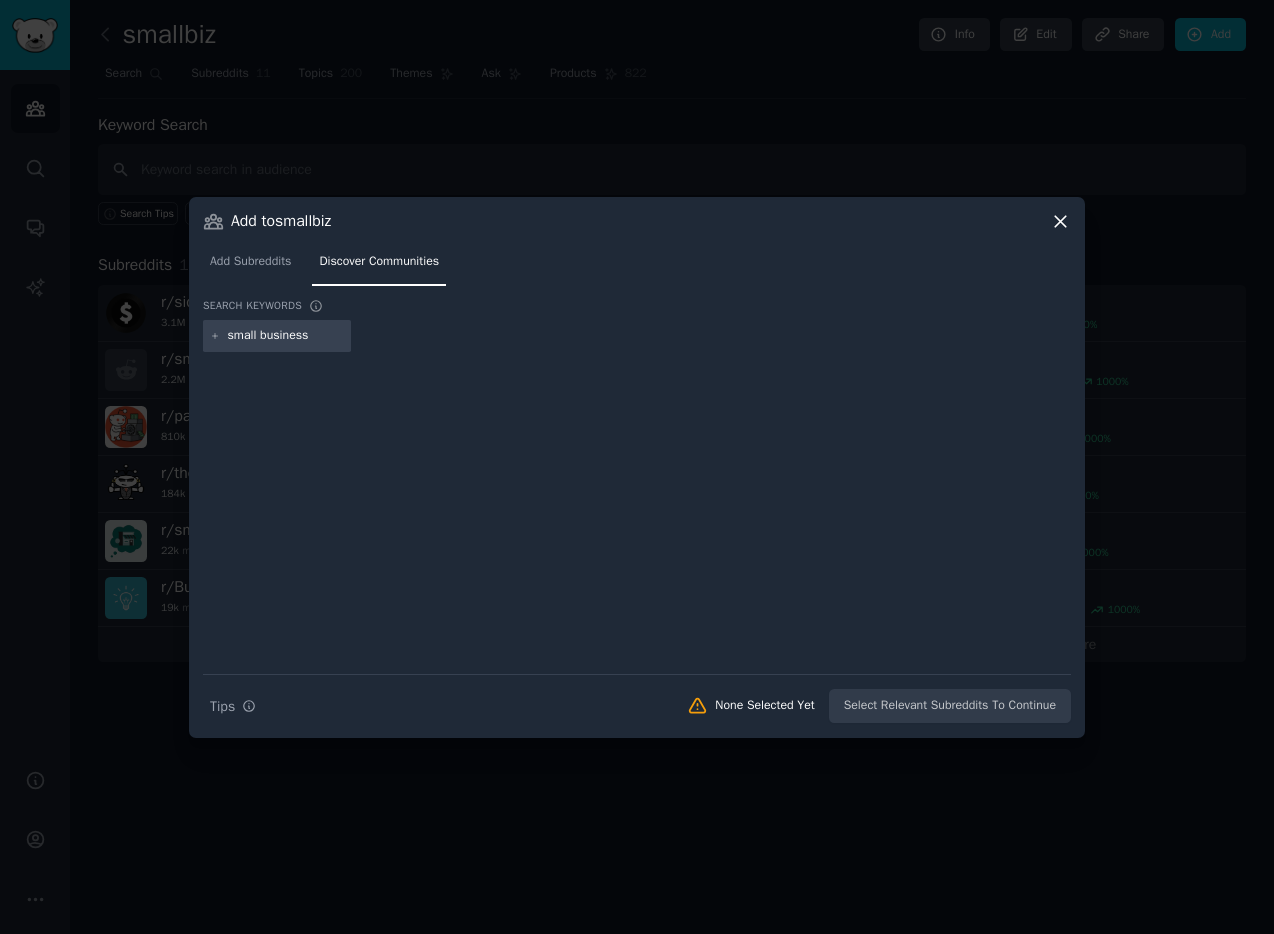 type 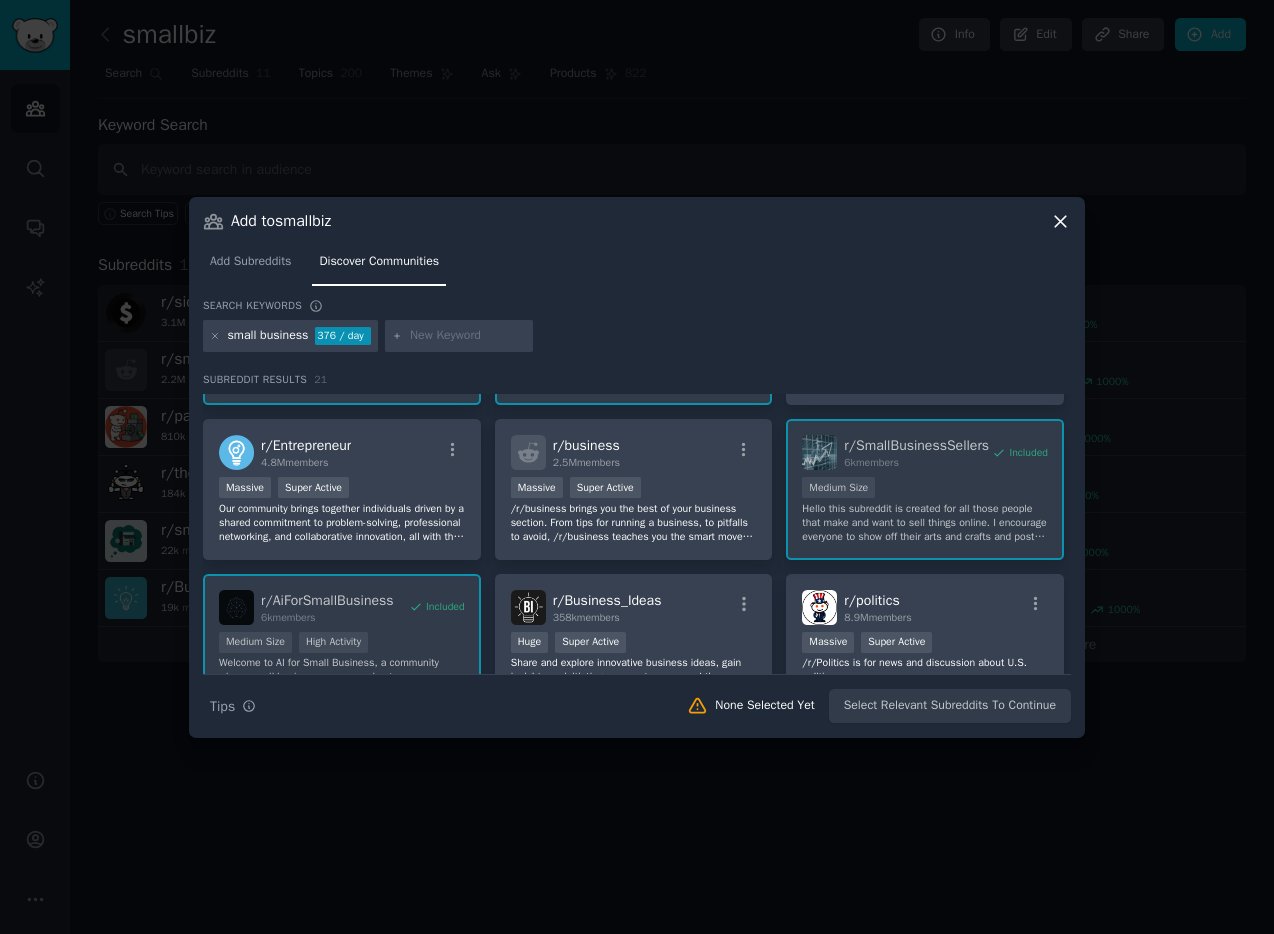 scroll, scrollTop: 137, scrollLeft: 0, axis: vertical 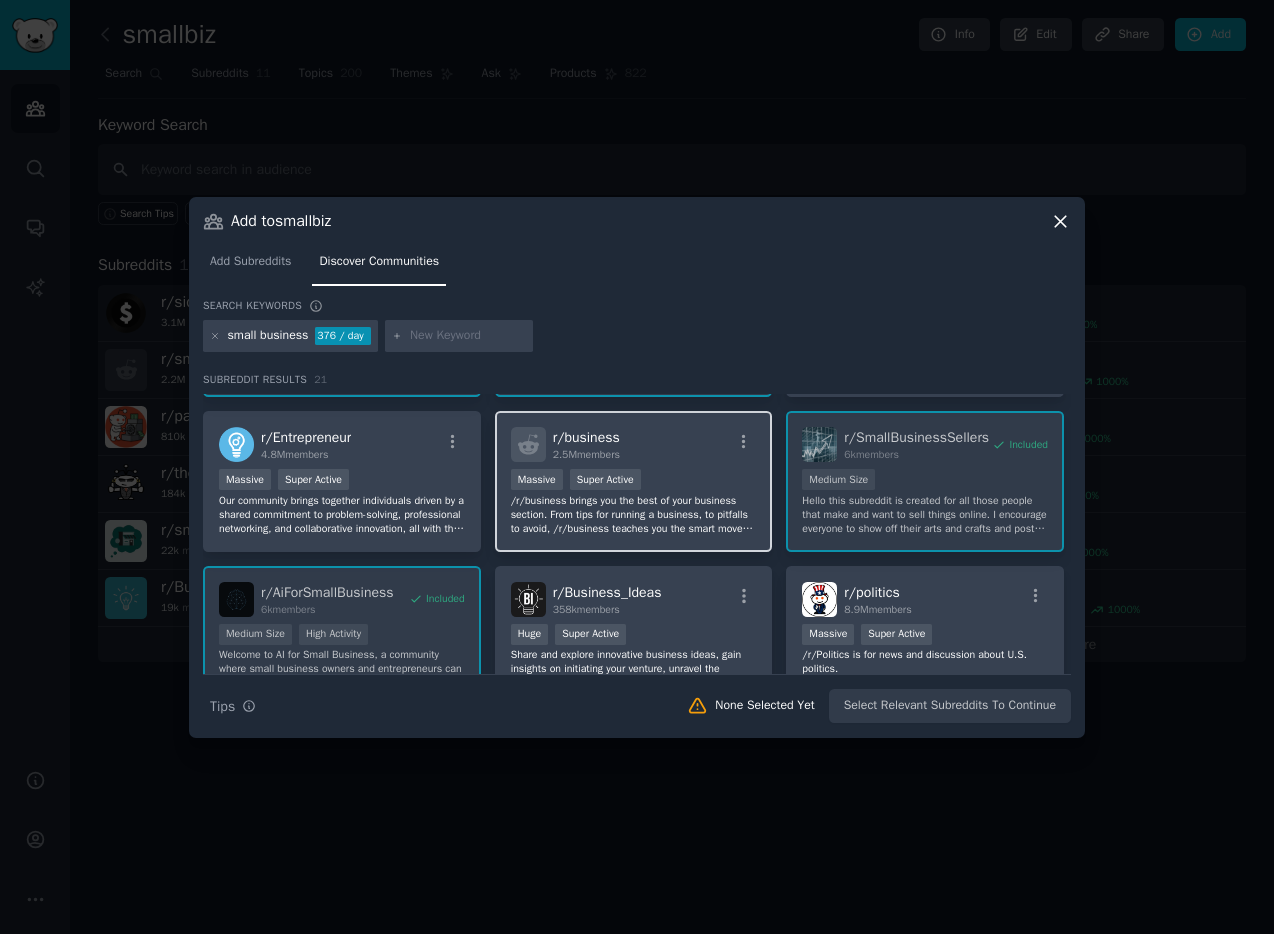 click on "/r/business brings you the best of your business section. From tips for running a business, to pitfalls to avoid, /r/business teaches you the smart moves and helps you dodge the foolish." at bounding box center (634, 515) 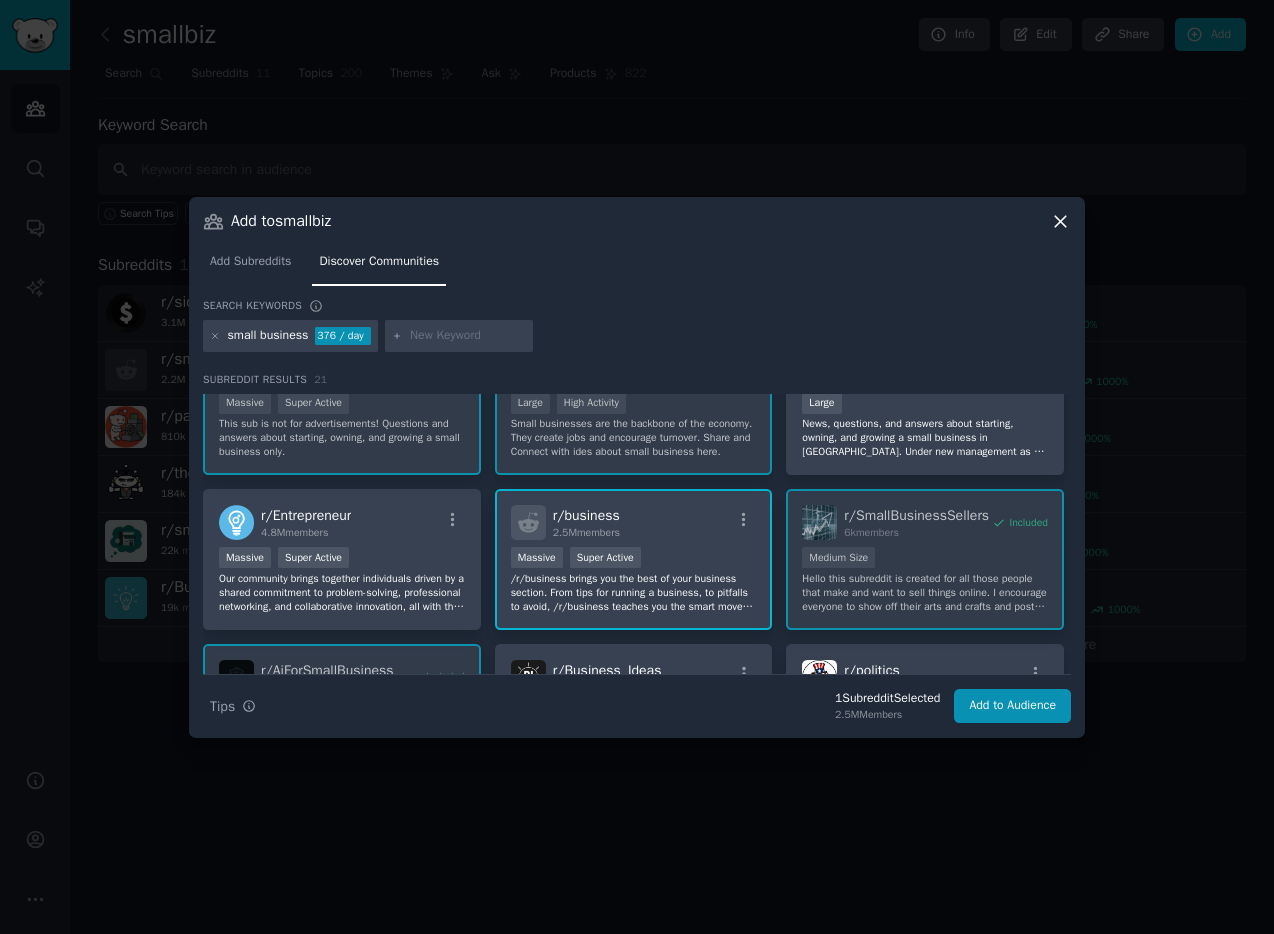 scroll, scrollTop: 0, scrollLeft: 0, axis: both 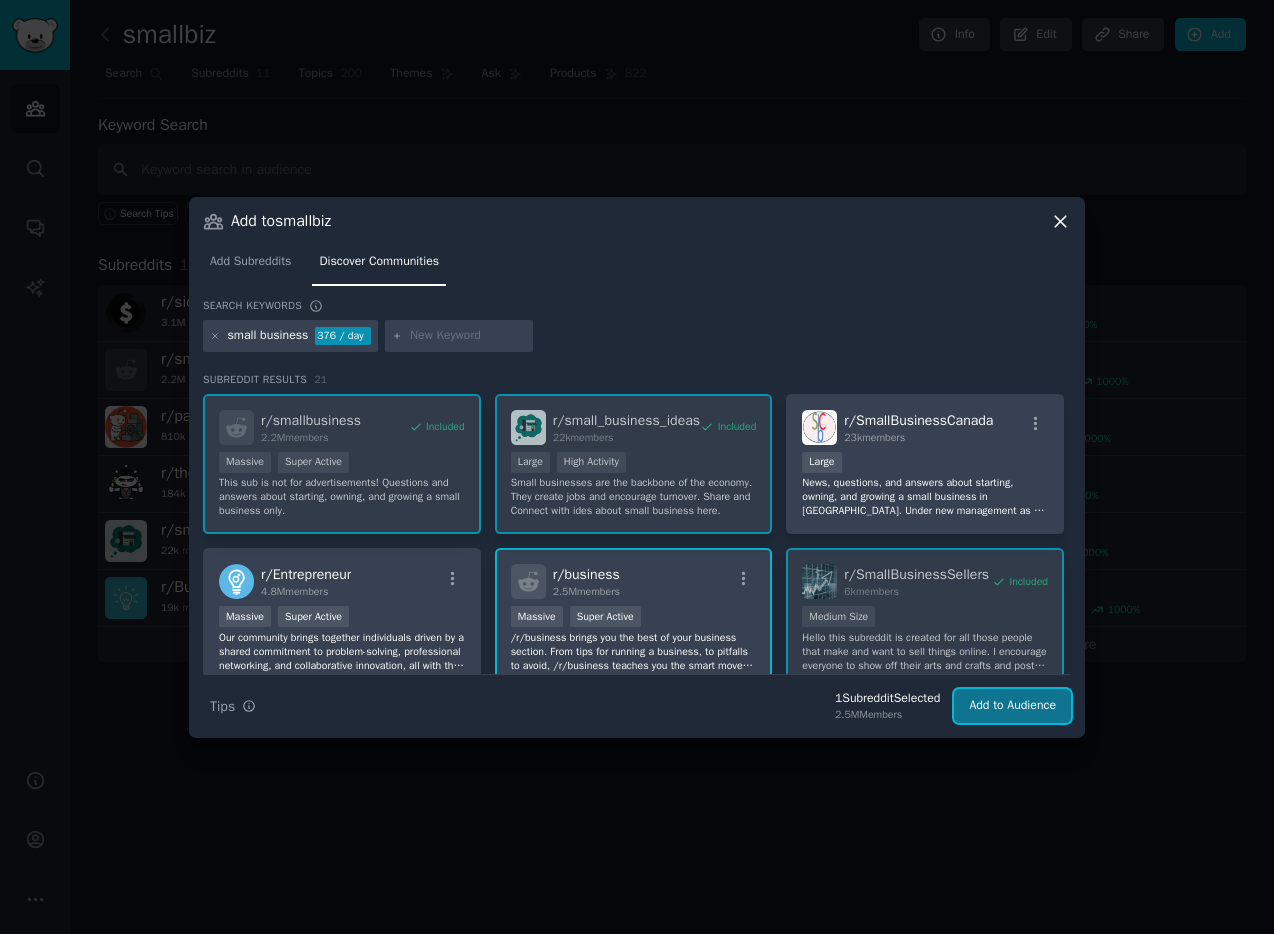 click on "Add to Audience" at bounding box center [1012, 706] 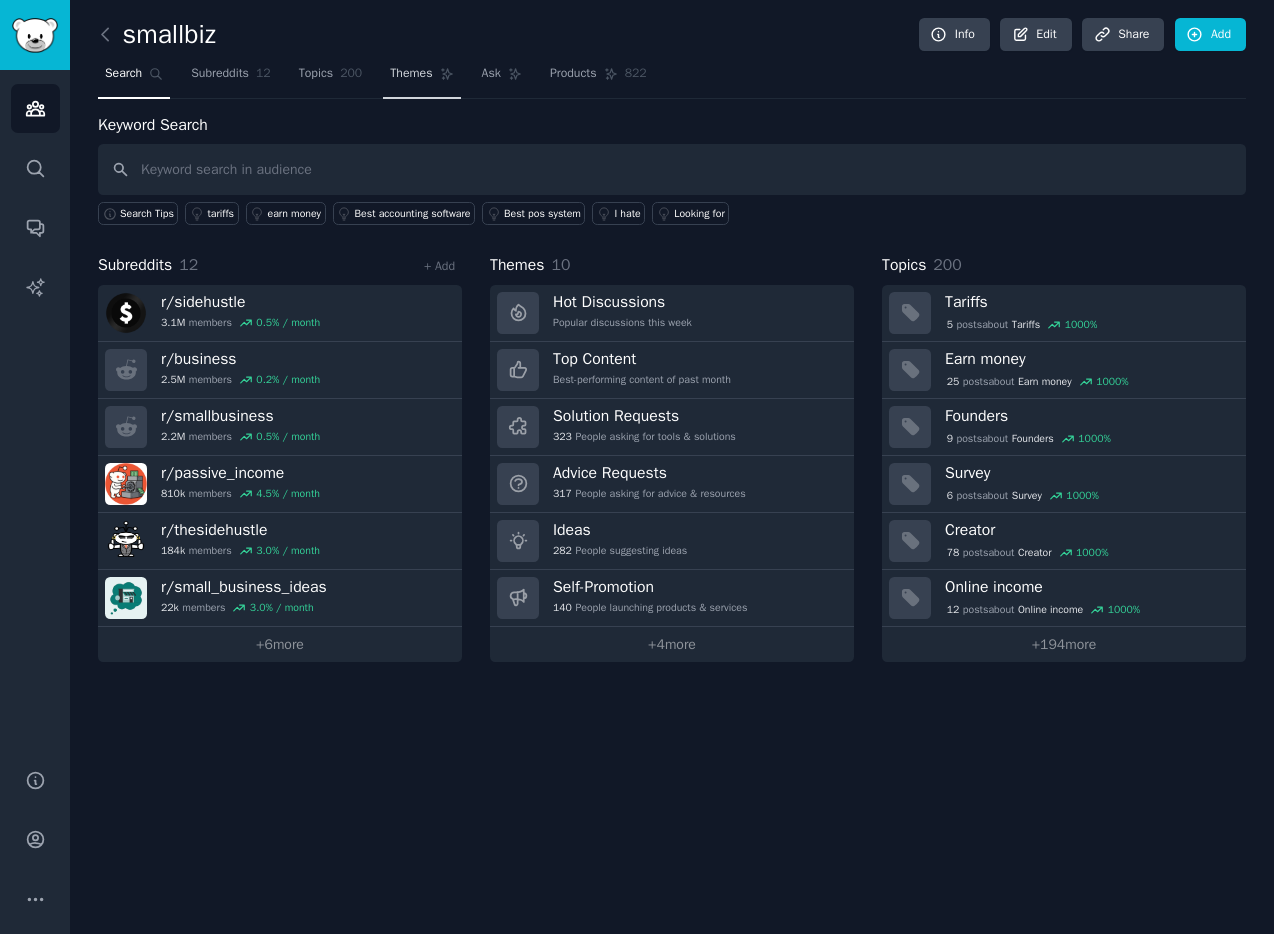 click on "Themes" at bounding box center (411, 74) 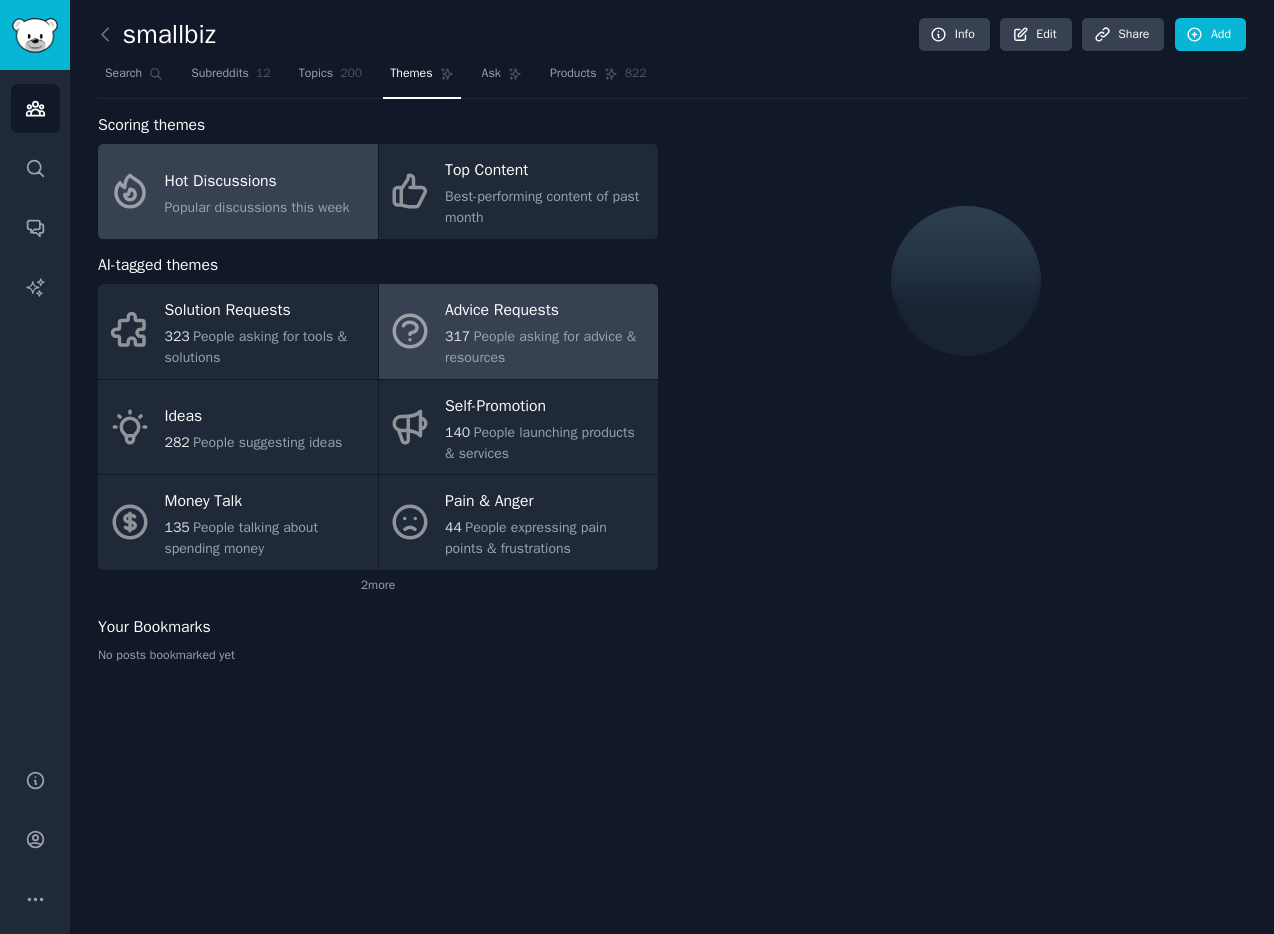 click on "People asking for advice & resources" at bounding box center [540, 347] 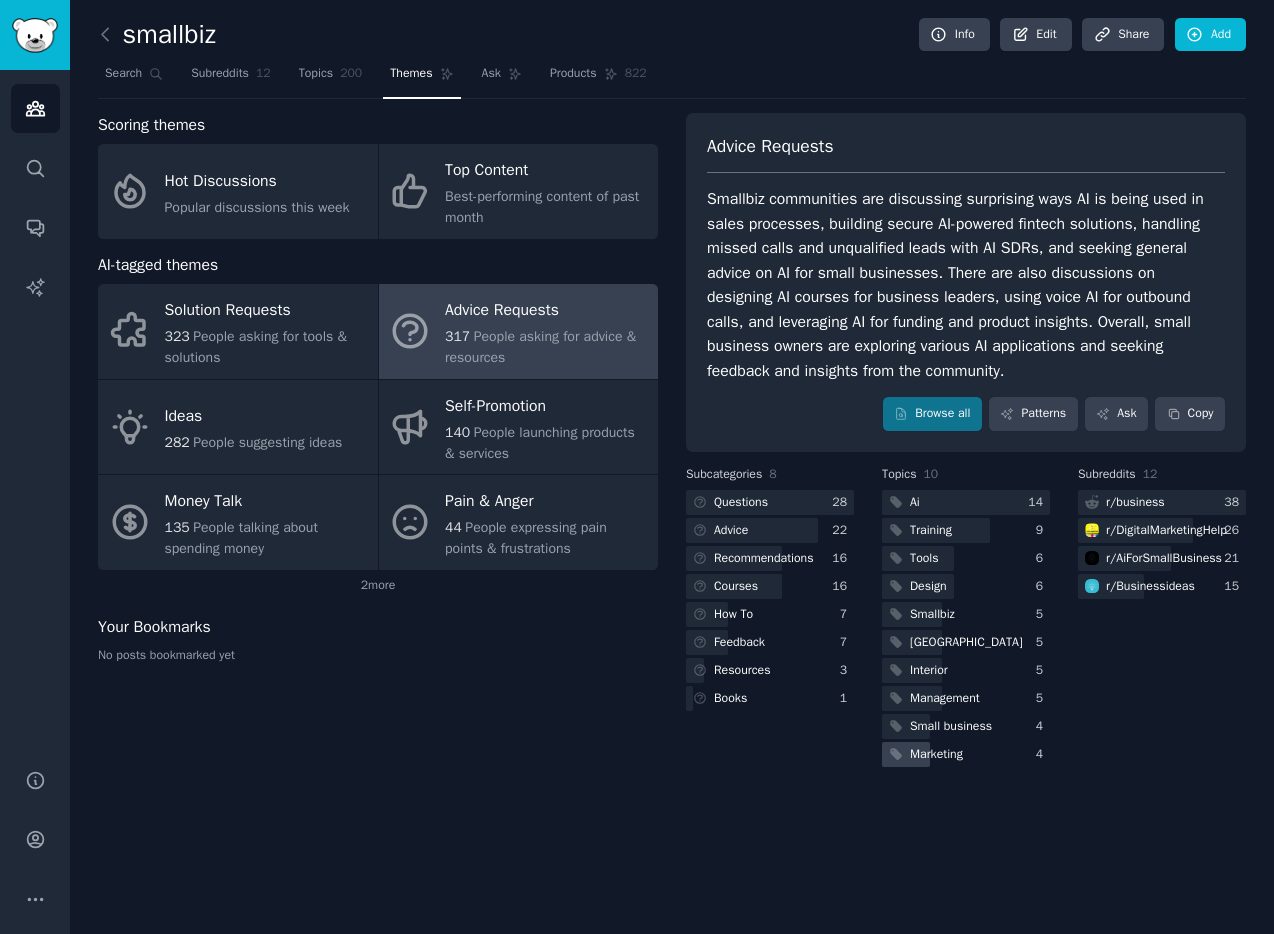click on "Marketing" at bounding box center [936, 755] 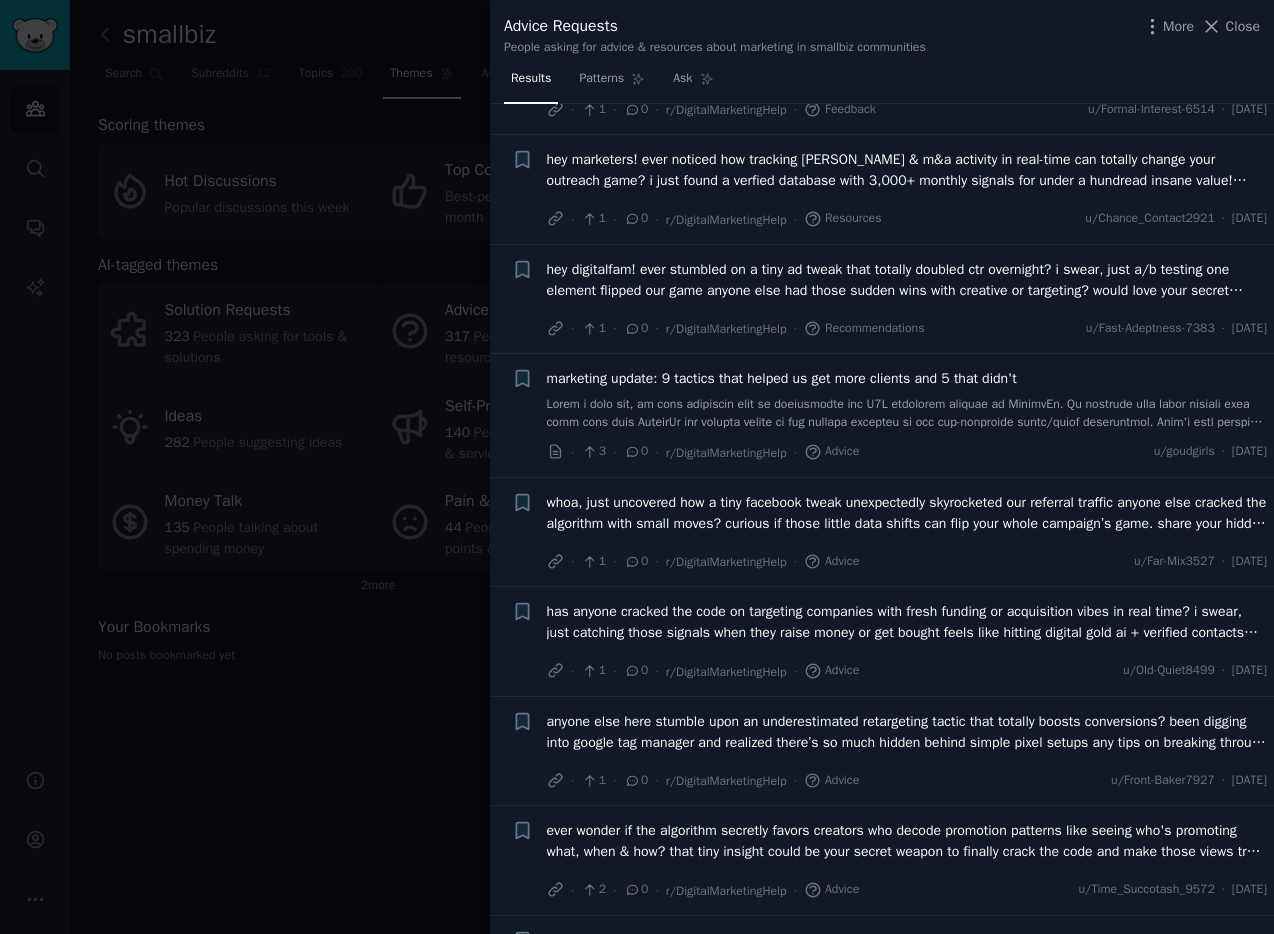 scroll, scrollTop: 1623, scrollLeft: 0, axis: vertical 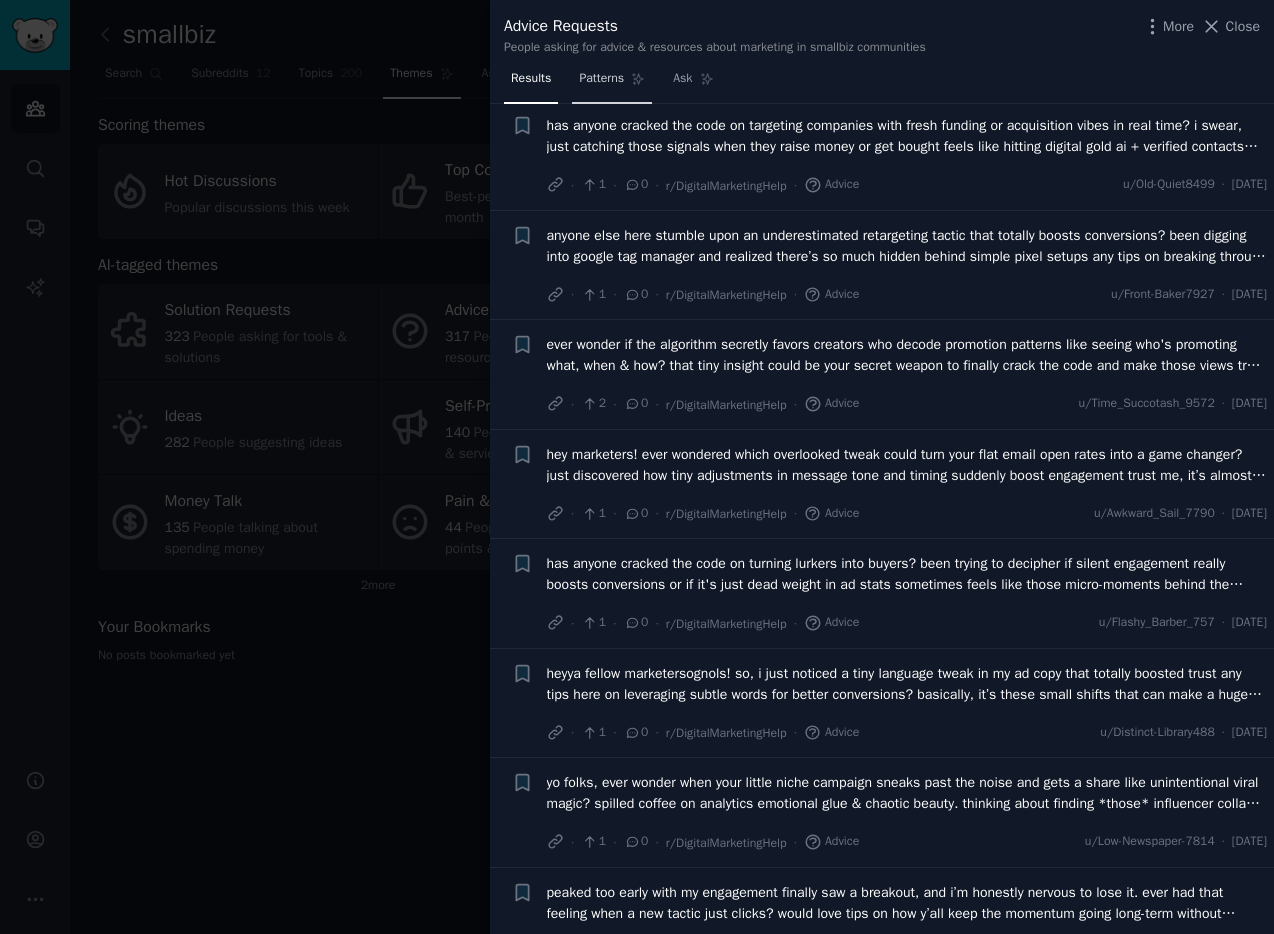 click on "Patterns" at bounding box center [601, 79] 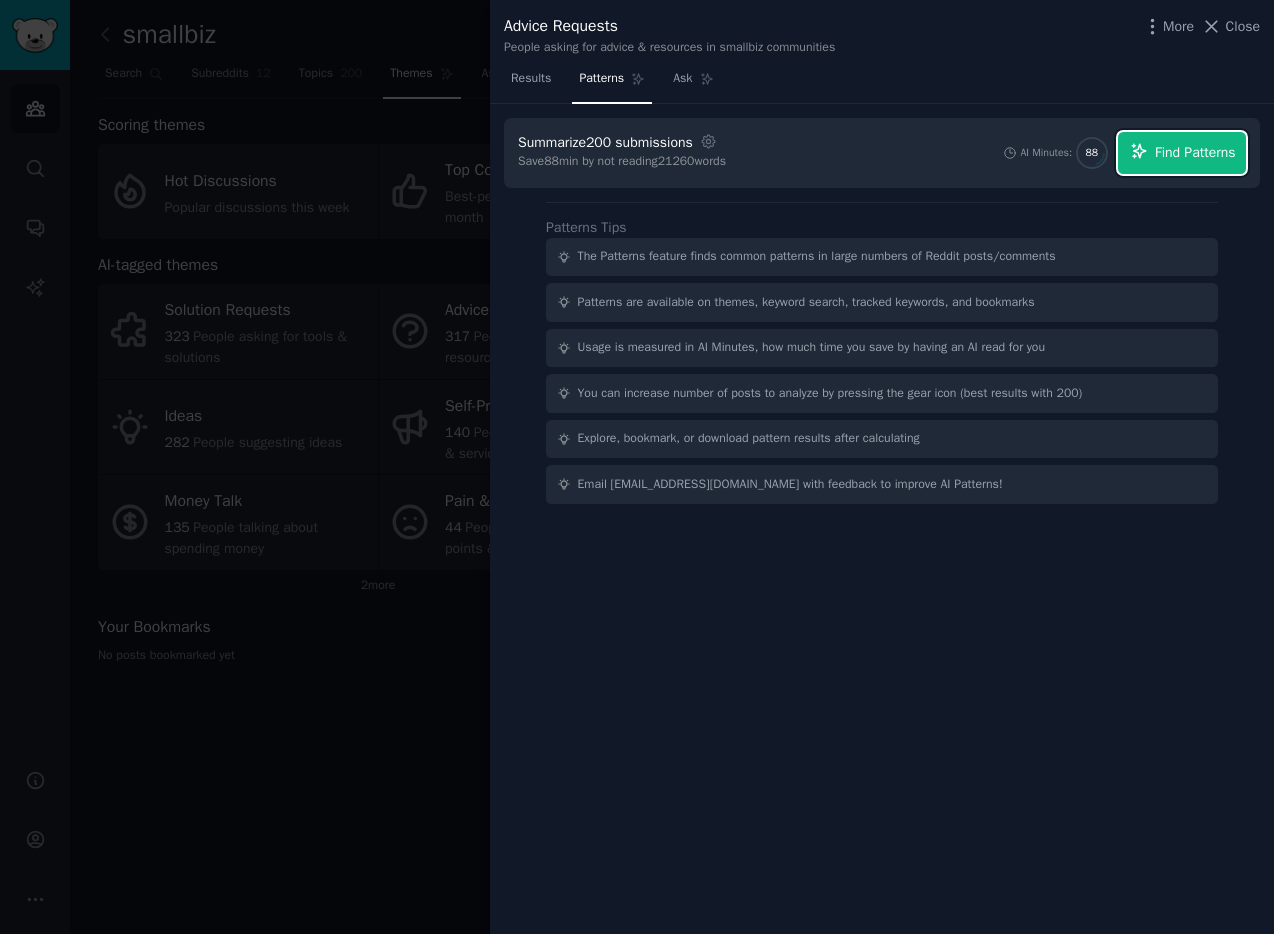 click on "Find Patterns" at bounding box center [1195, 152] 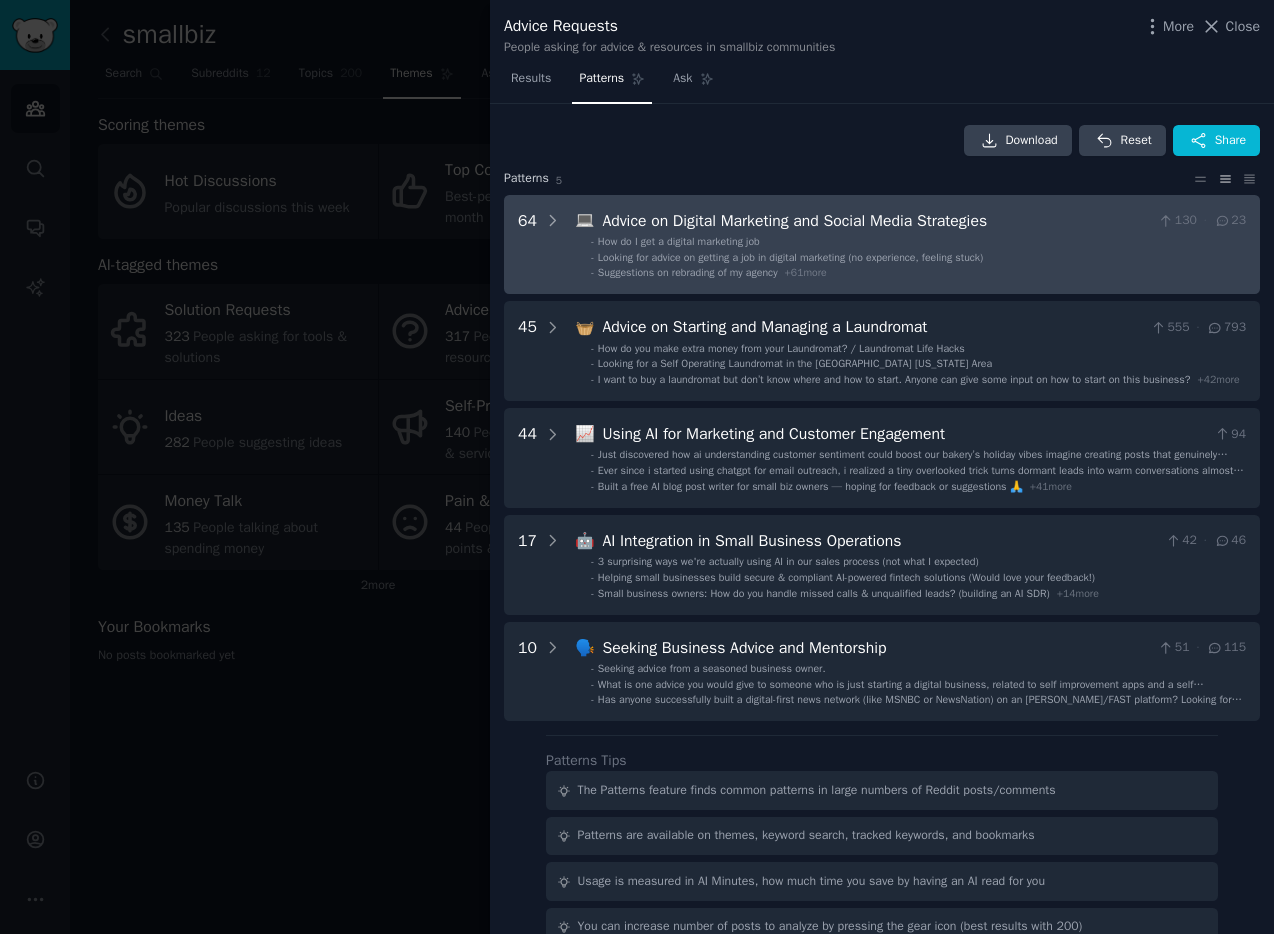 click on "- How do I get a digital marketing job" at bounding box center [918, 242] 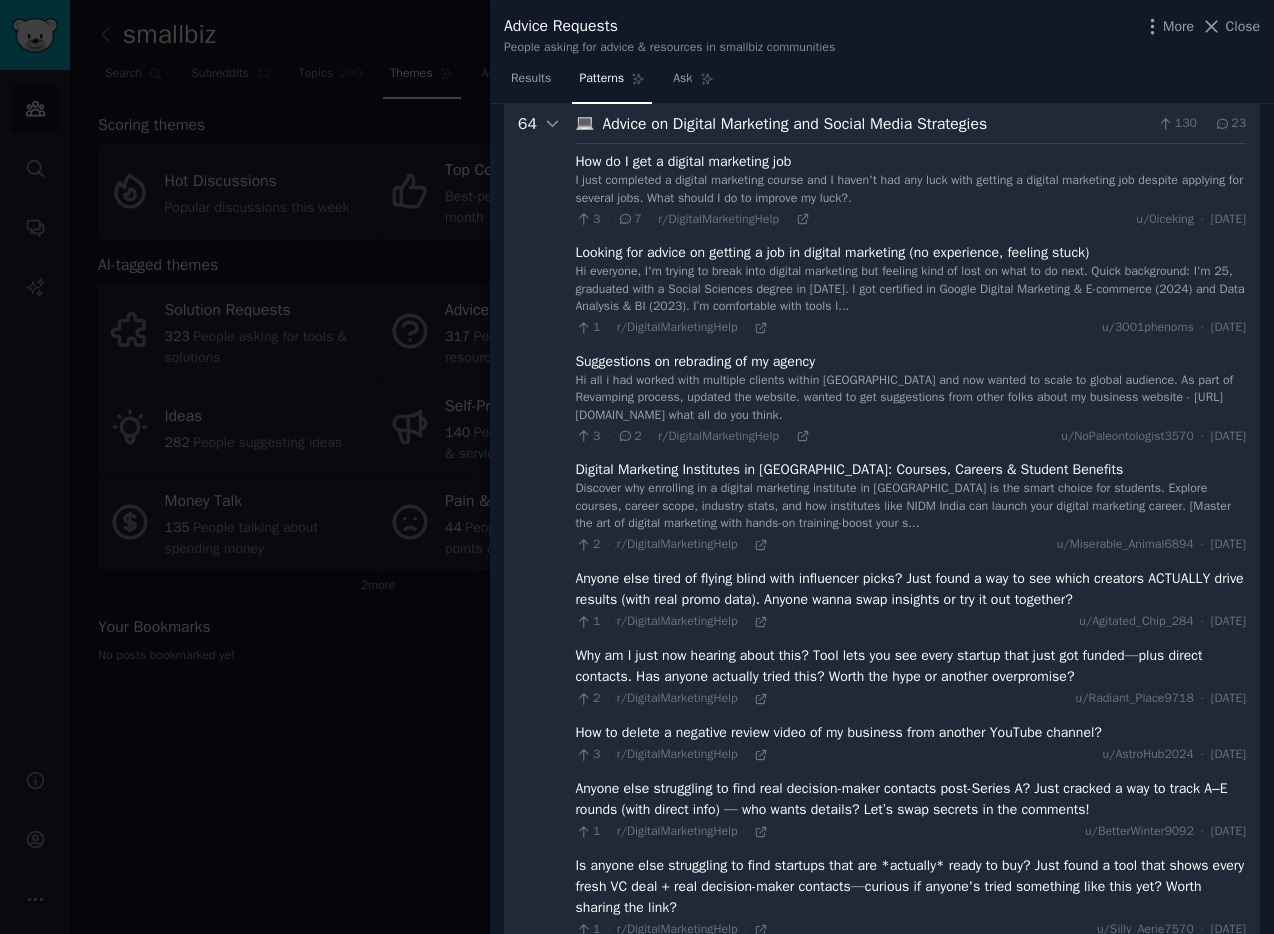 scroll, scrollTop: 0, scrollLeft: 0, axis: both 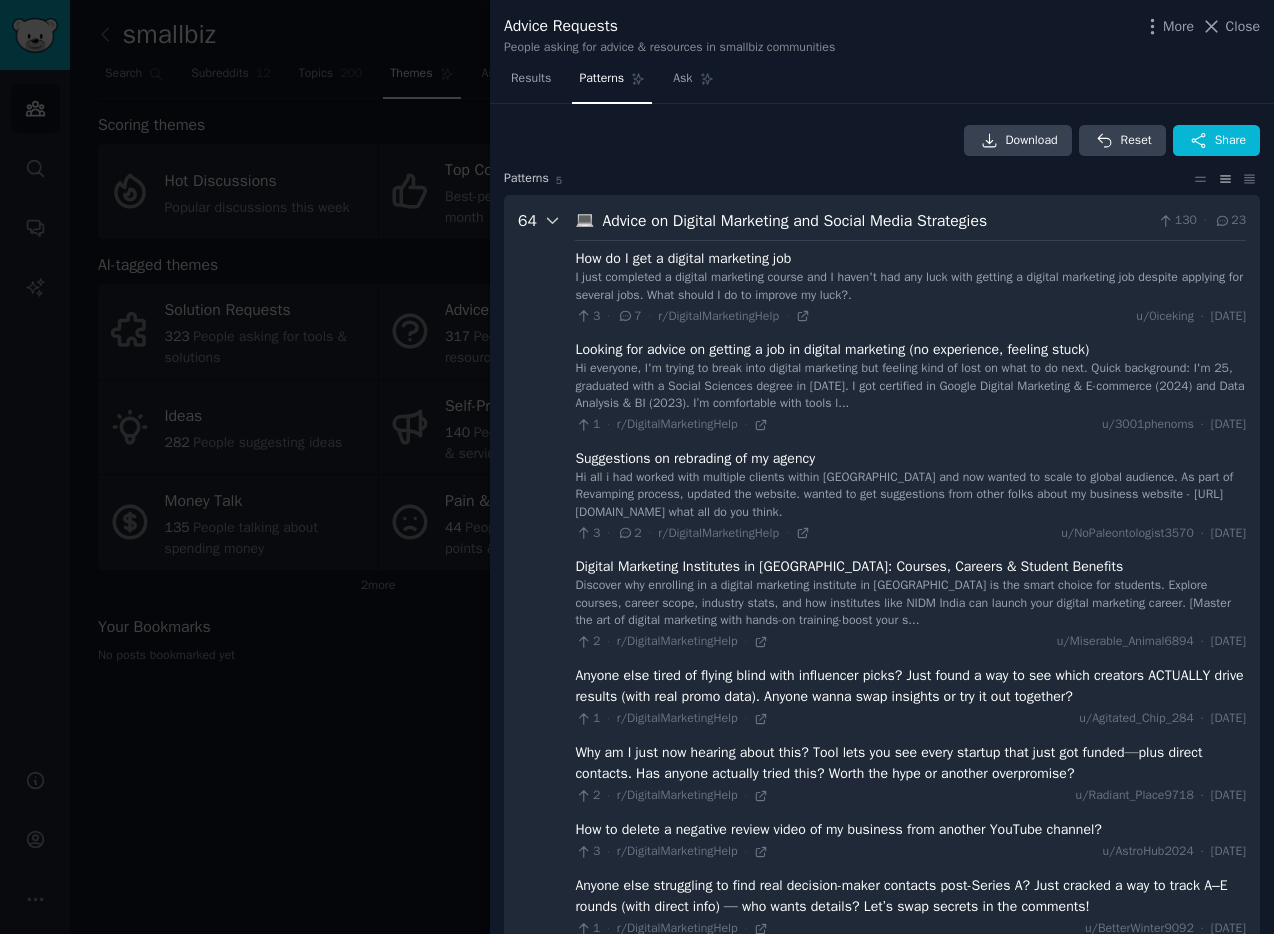 click 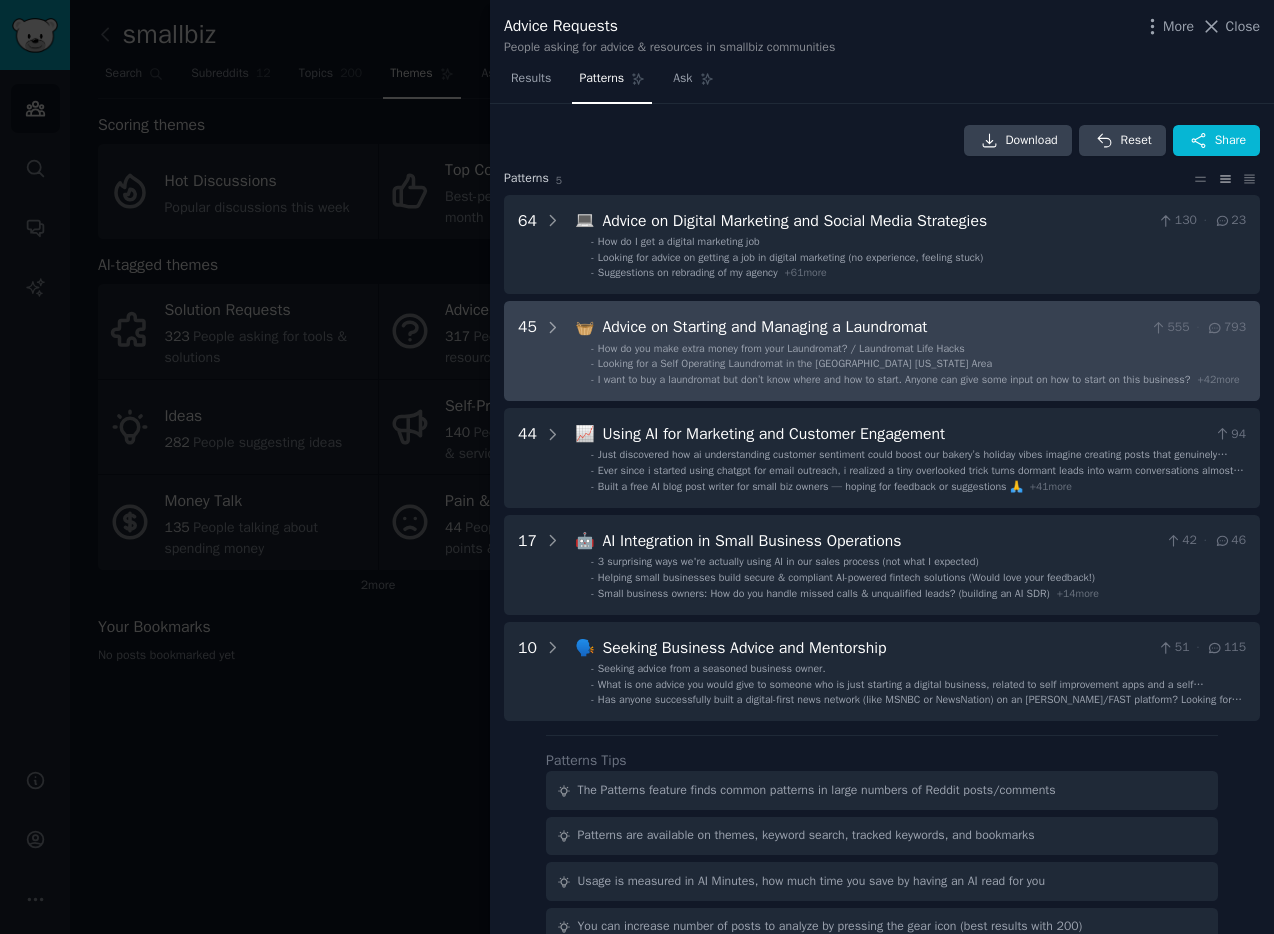scroll, scrollTop: 3, scrollLeft: 0, axis: vertical 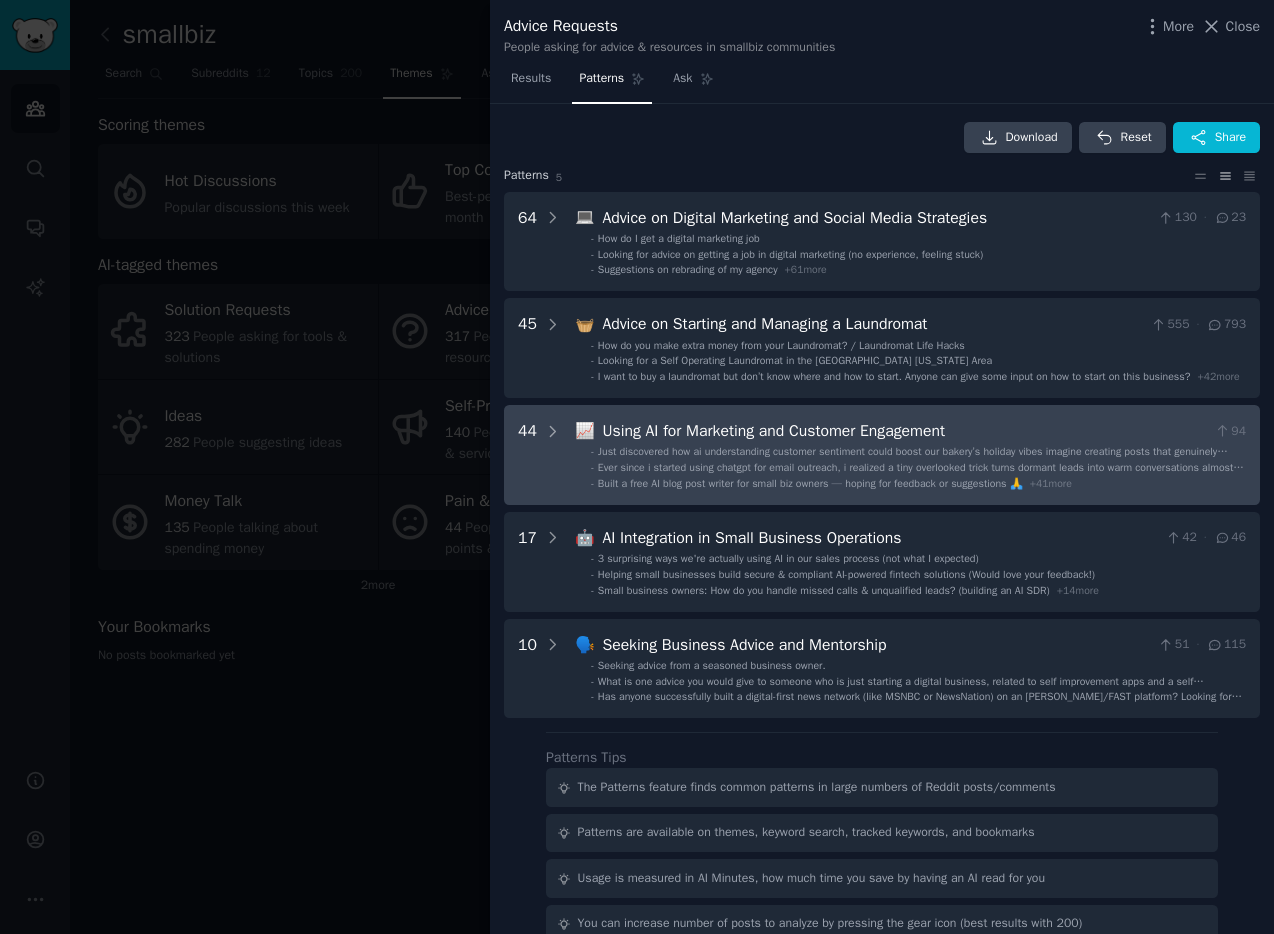 click on "Using AI for Marketing and Customer Engagement" at bounding box center [904, 431] 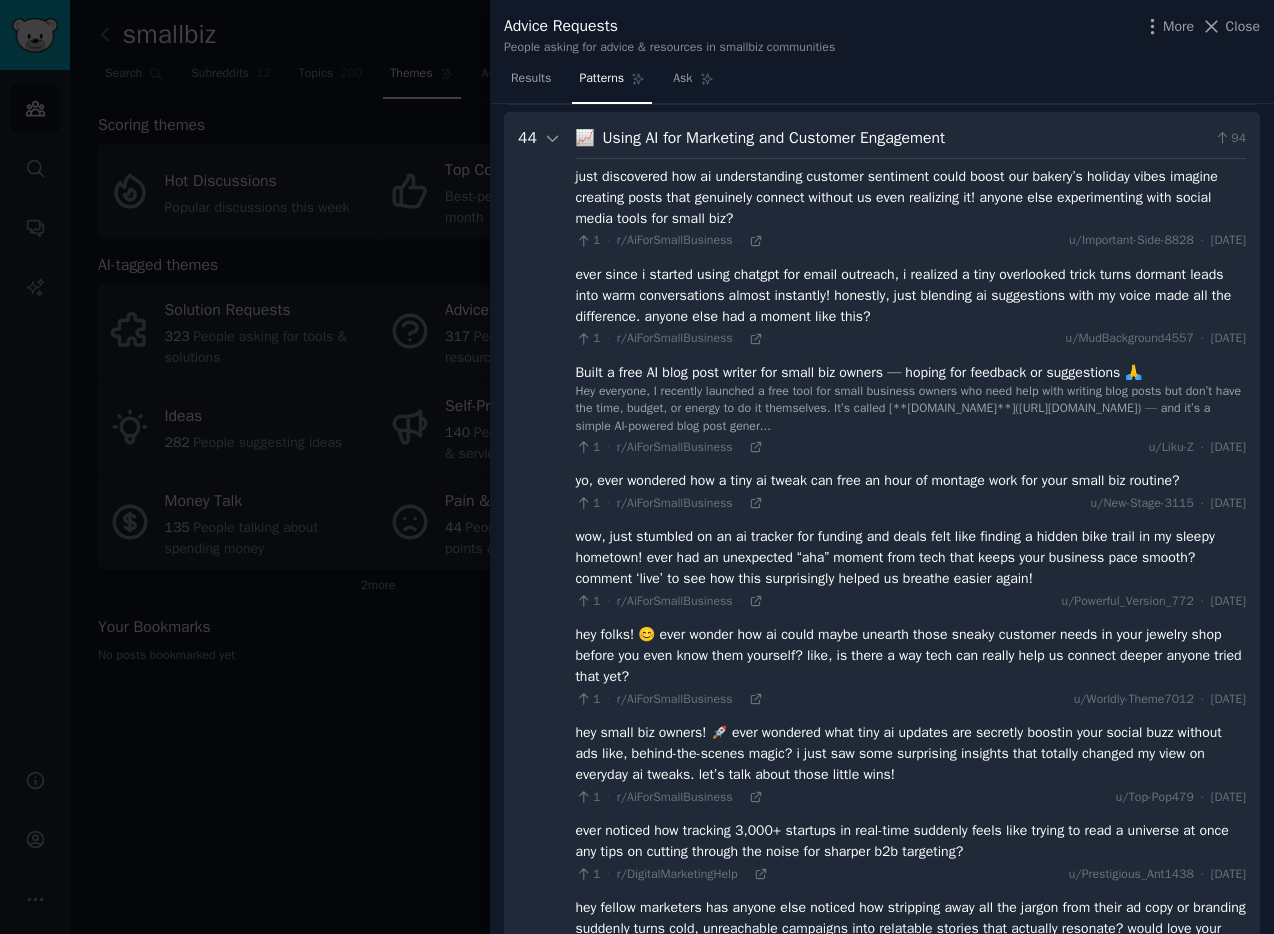 scroll, scrollTop: 305, scrollLeft: 0, axis: vertical 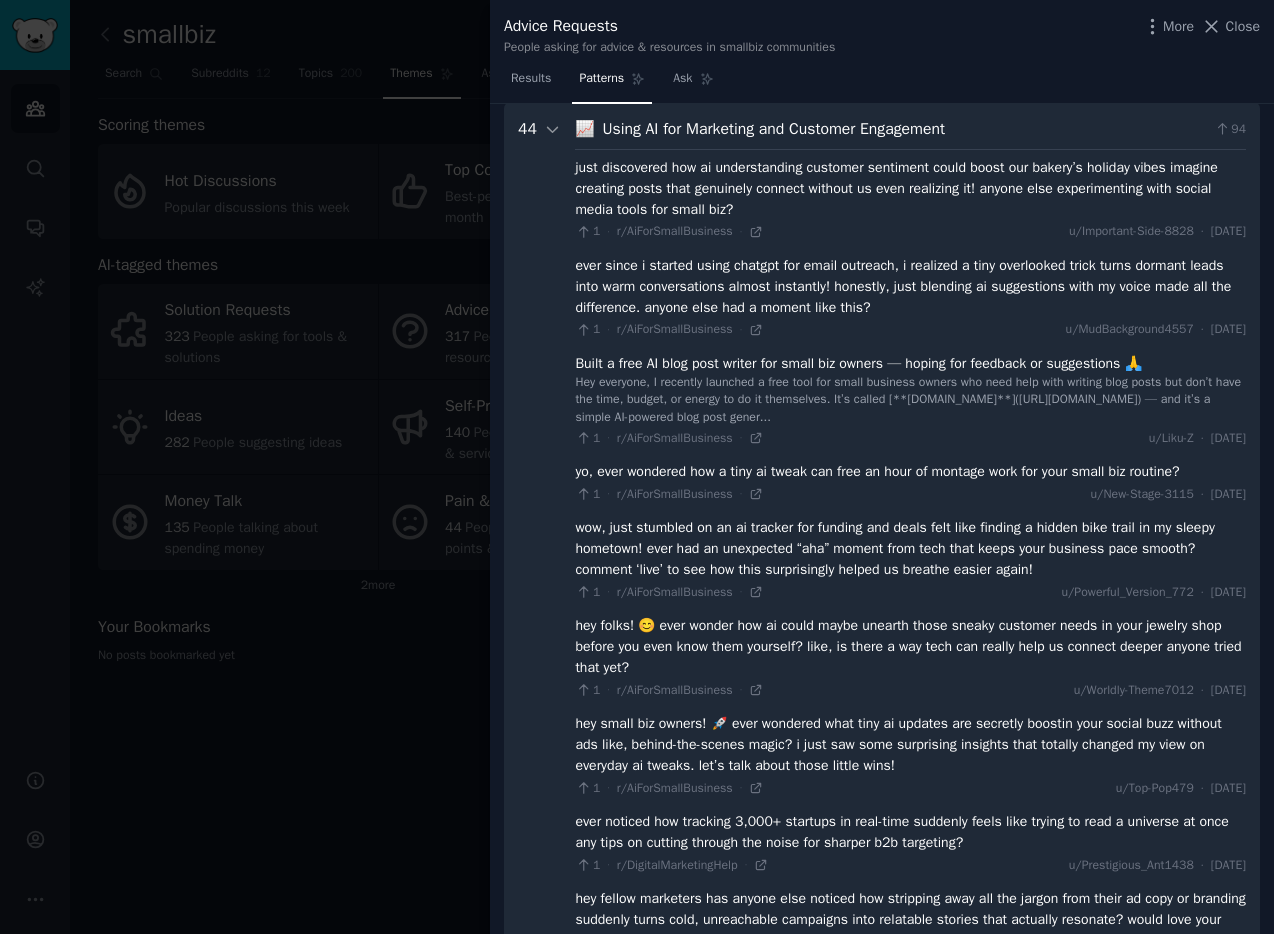 click on "Built a free AI blog post writer for small biz owners — hoping for feedback or suggestions 🙏" at bounding box center (858, 363) 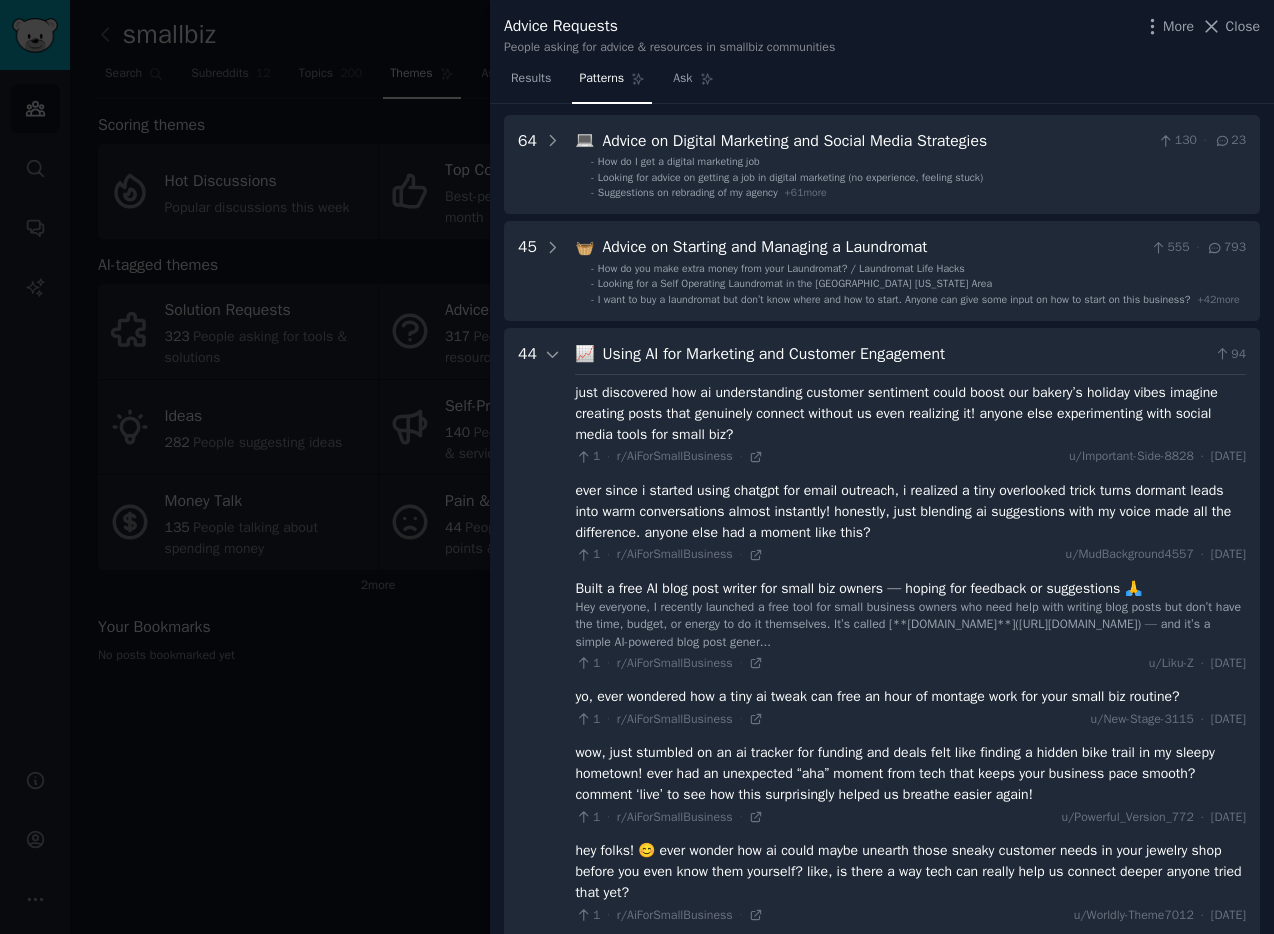 scroll, scrollTop: 0, scrollLeft: 0, axis: both 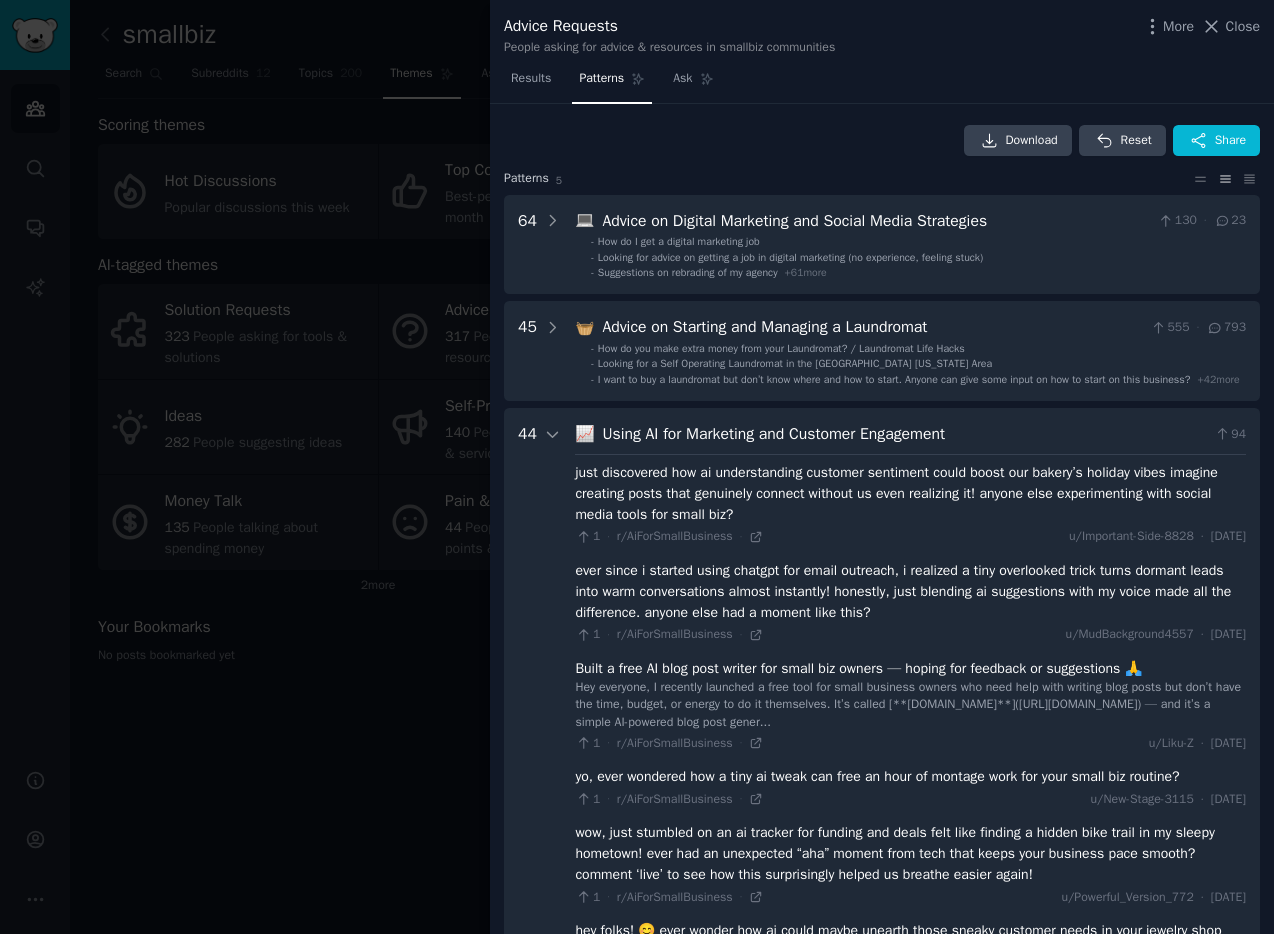 click on "just discovered how ai understanding customer sentiment could boost our bakery’s holiday vibes imagine creating posts that genuinely connect without us even realizing it! anyone else experimenting with social media tools for small biz?" at bounding box center (910, 493) 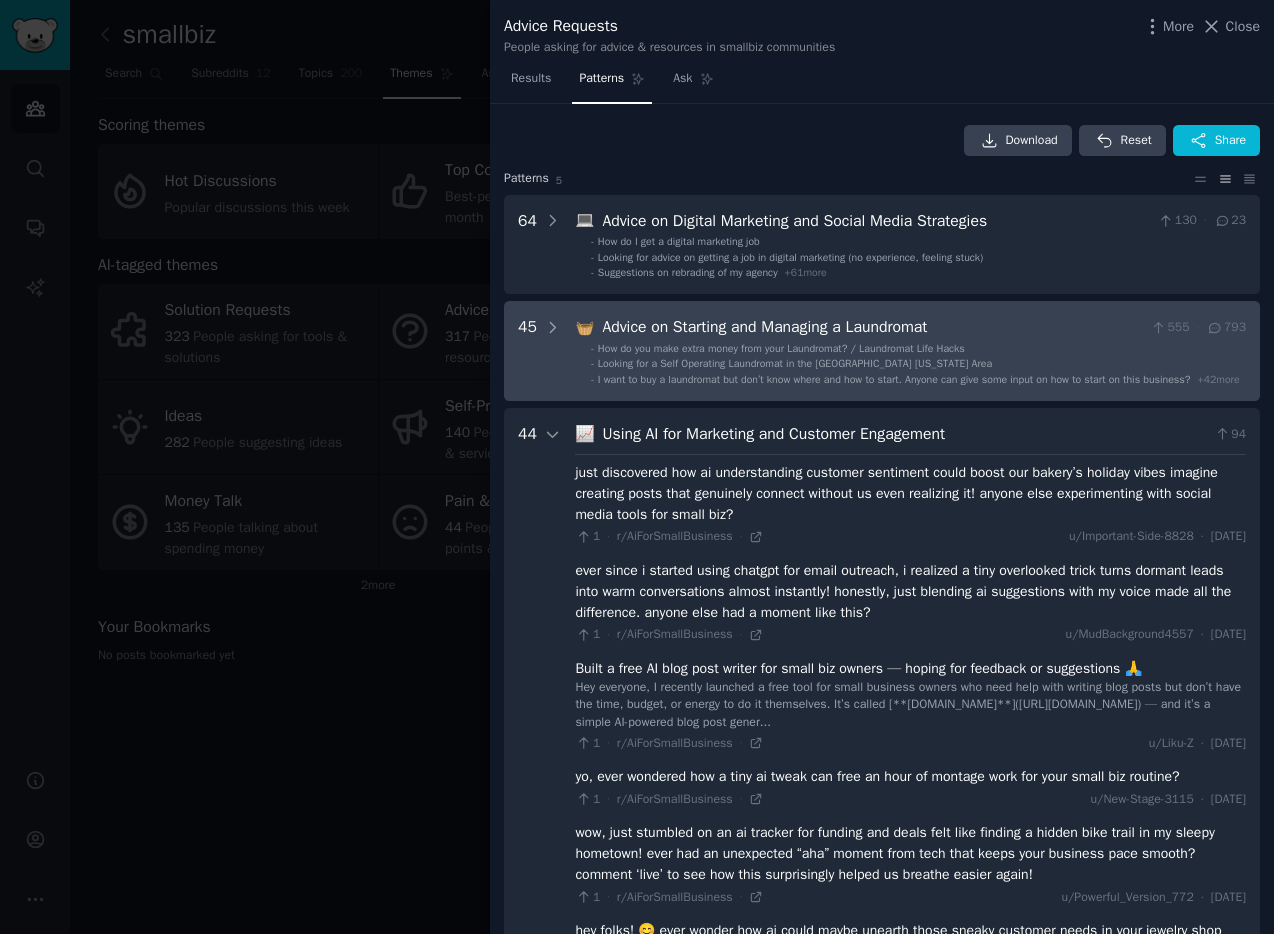 click on "Looking for a Self Operating Laundromat in the [GEOGRAPHIC_DATA] [US_STATE] Area" at bounding box center [795, 363] 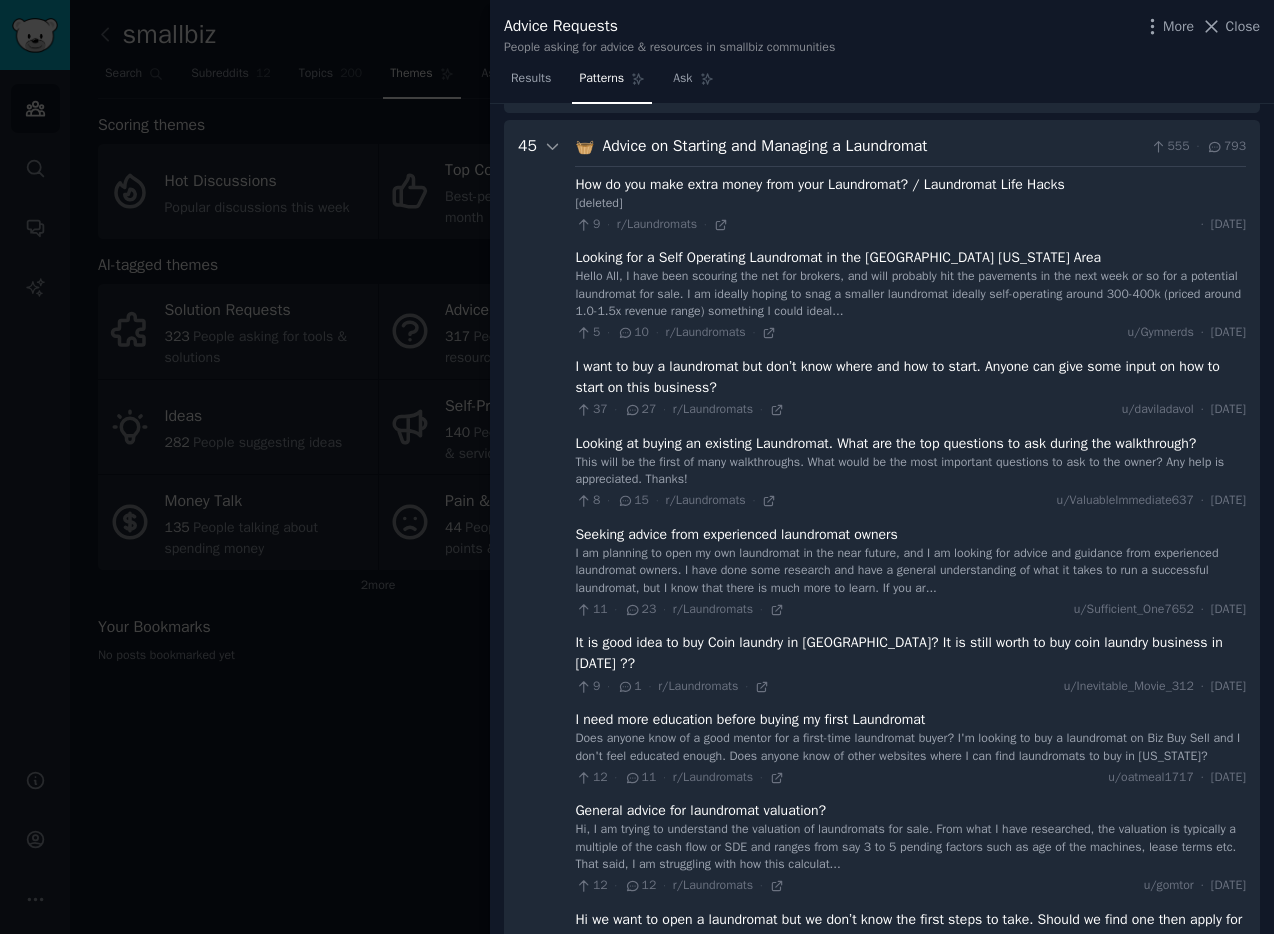 scroll, scrollTop: 198, scrollLeft: 0, axis: vertical 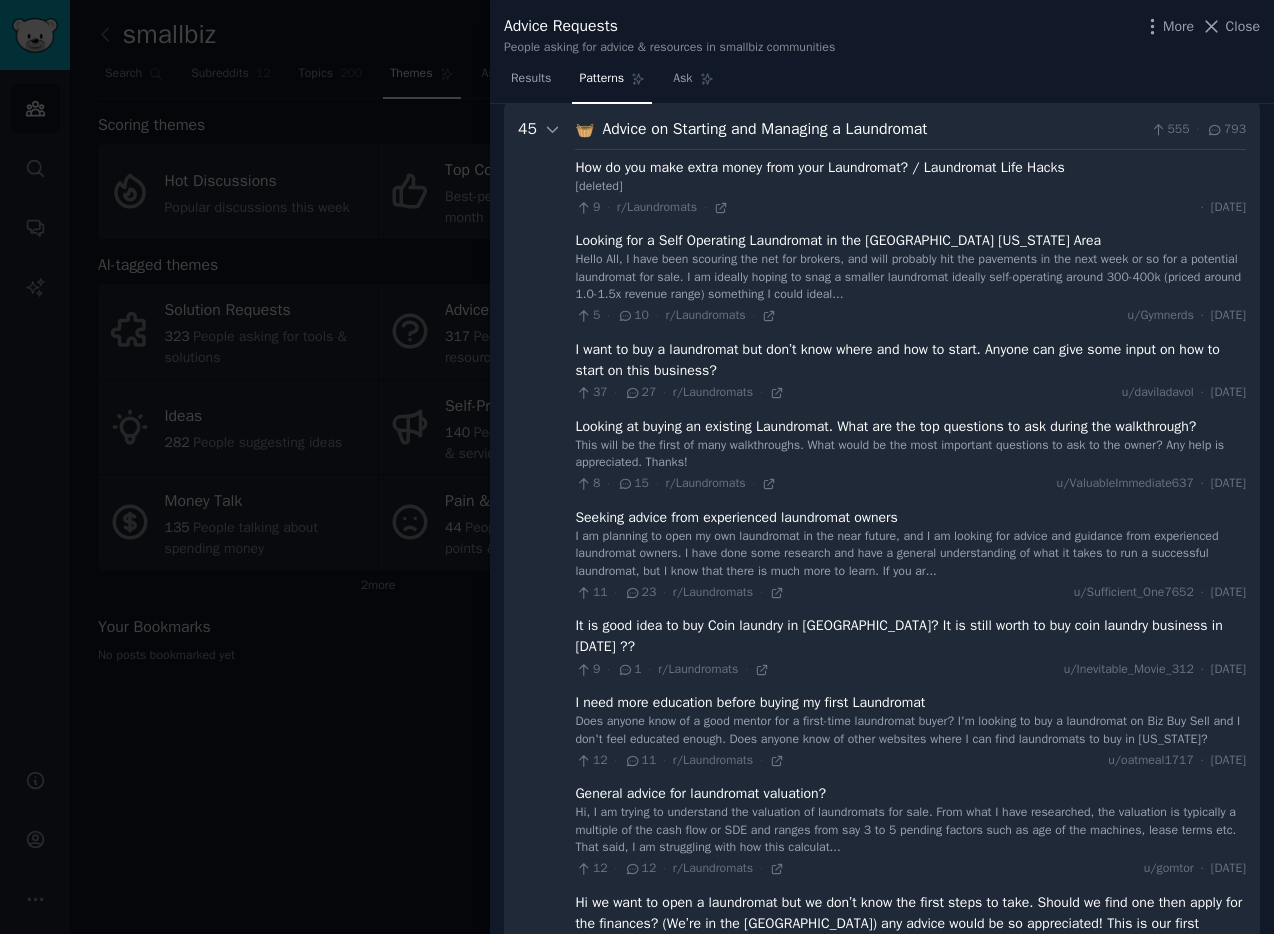 click at bounding box center [637, 467] 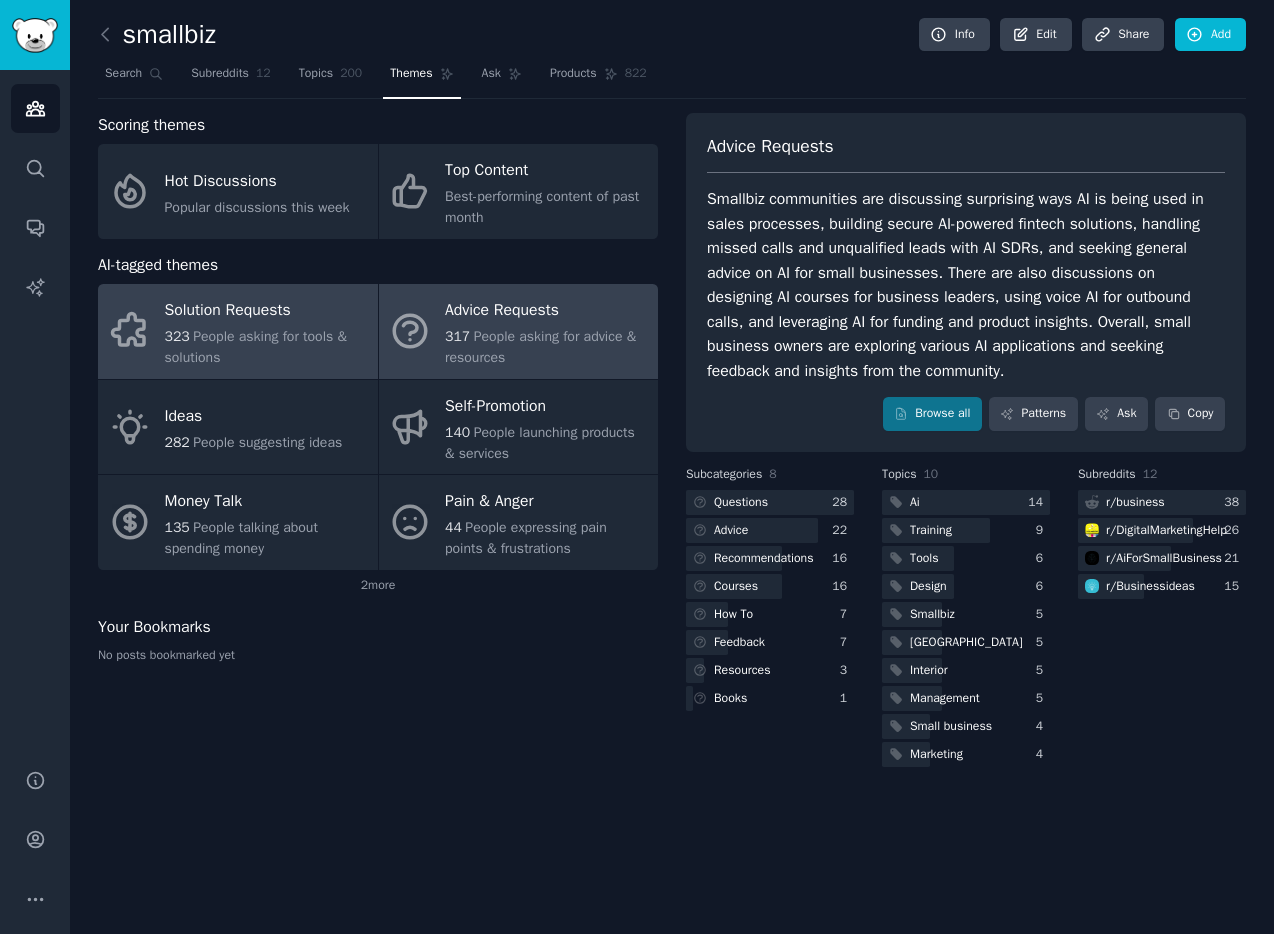 click on "People asking for tools & solutions" at bounding box center (256, 347) 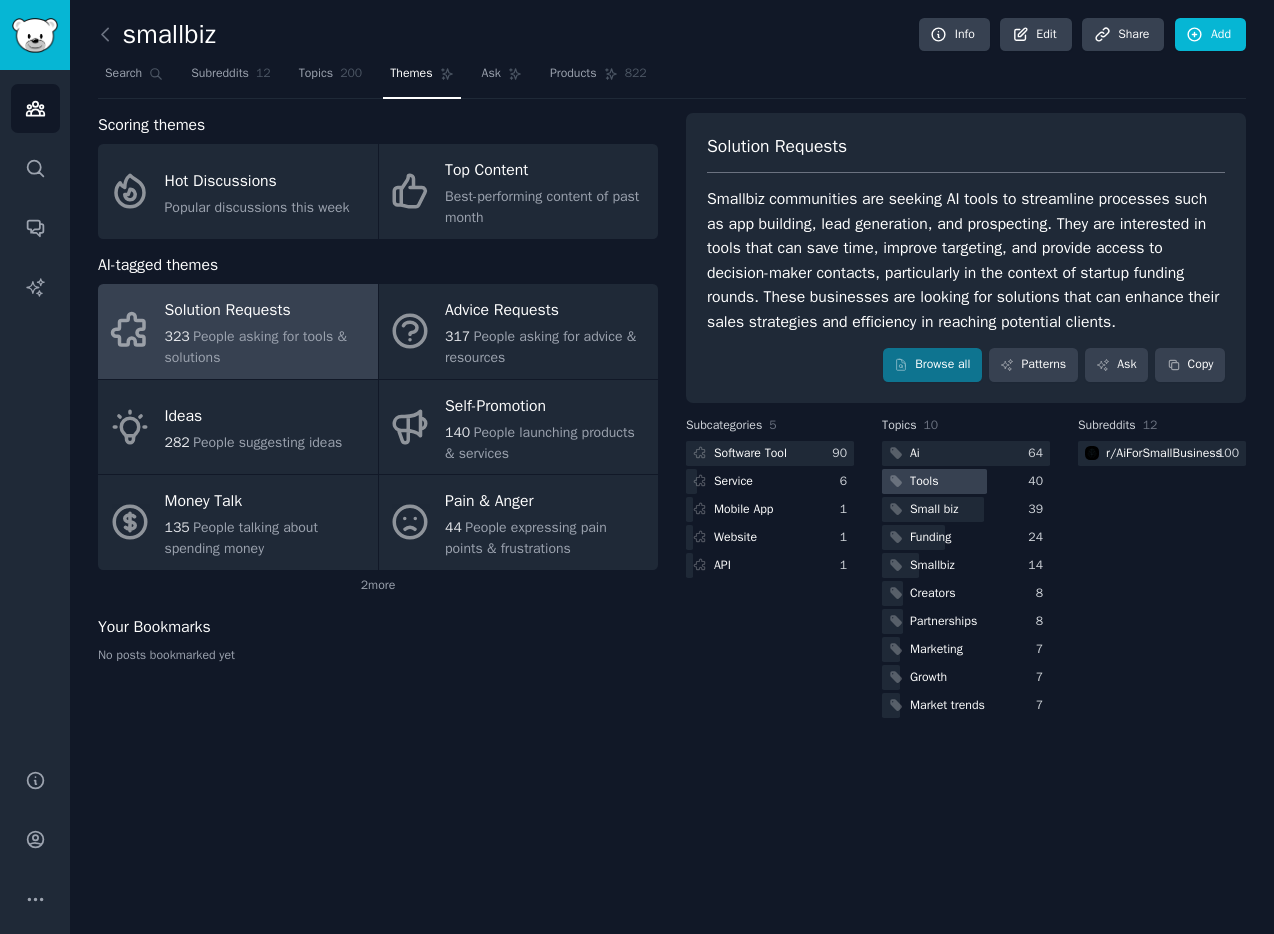 click on "Tools" at bounding box center (924, 482) 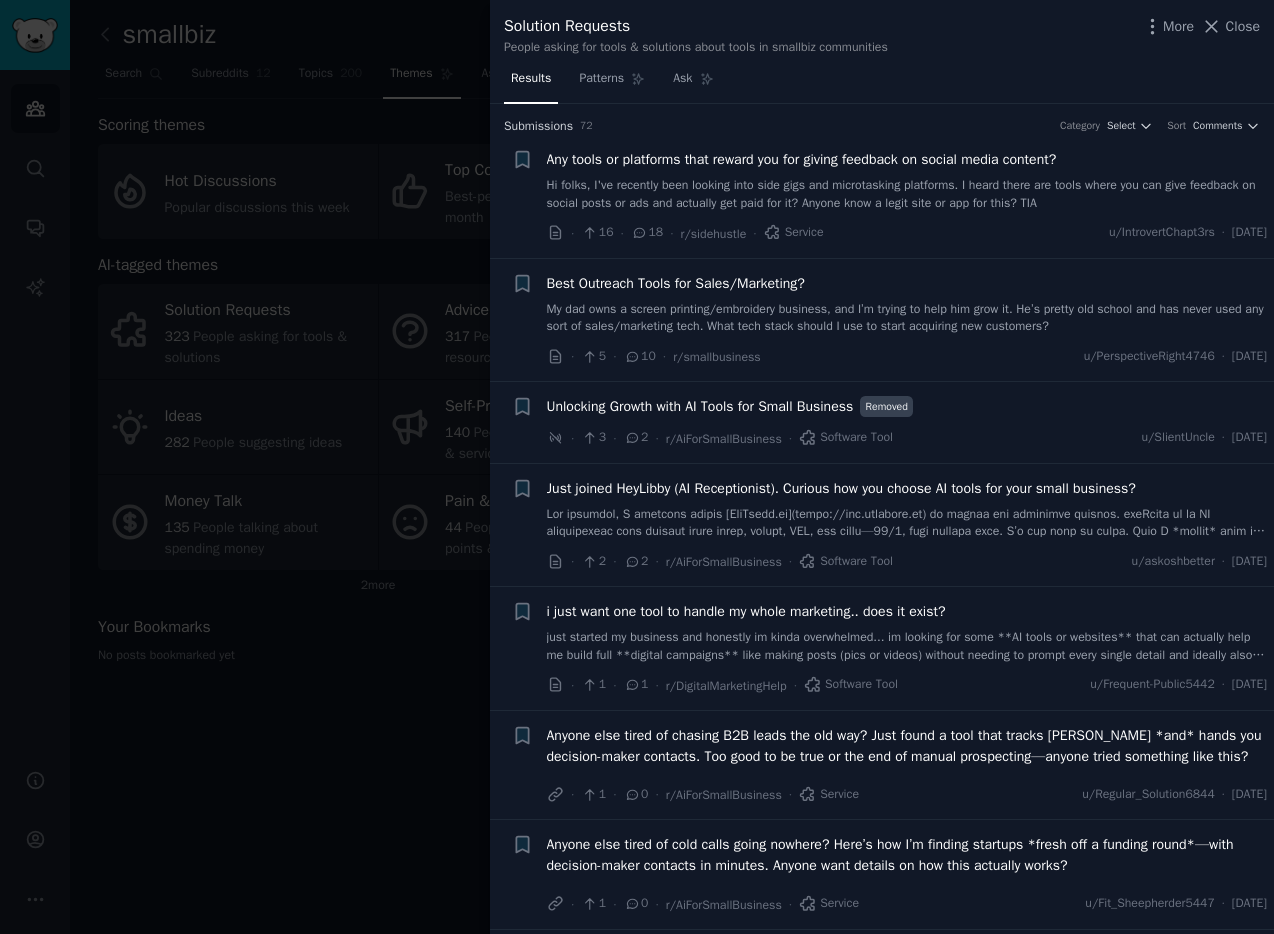 scroll, scrollTop: 1066, scrollLeft: 0, axis: vertical 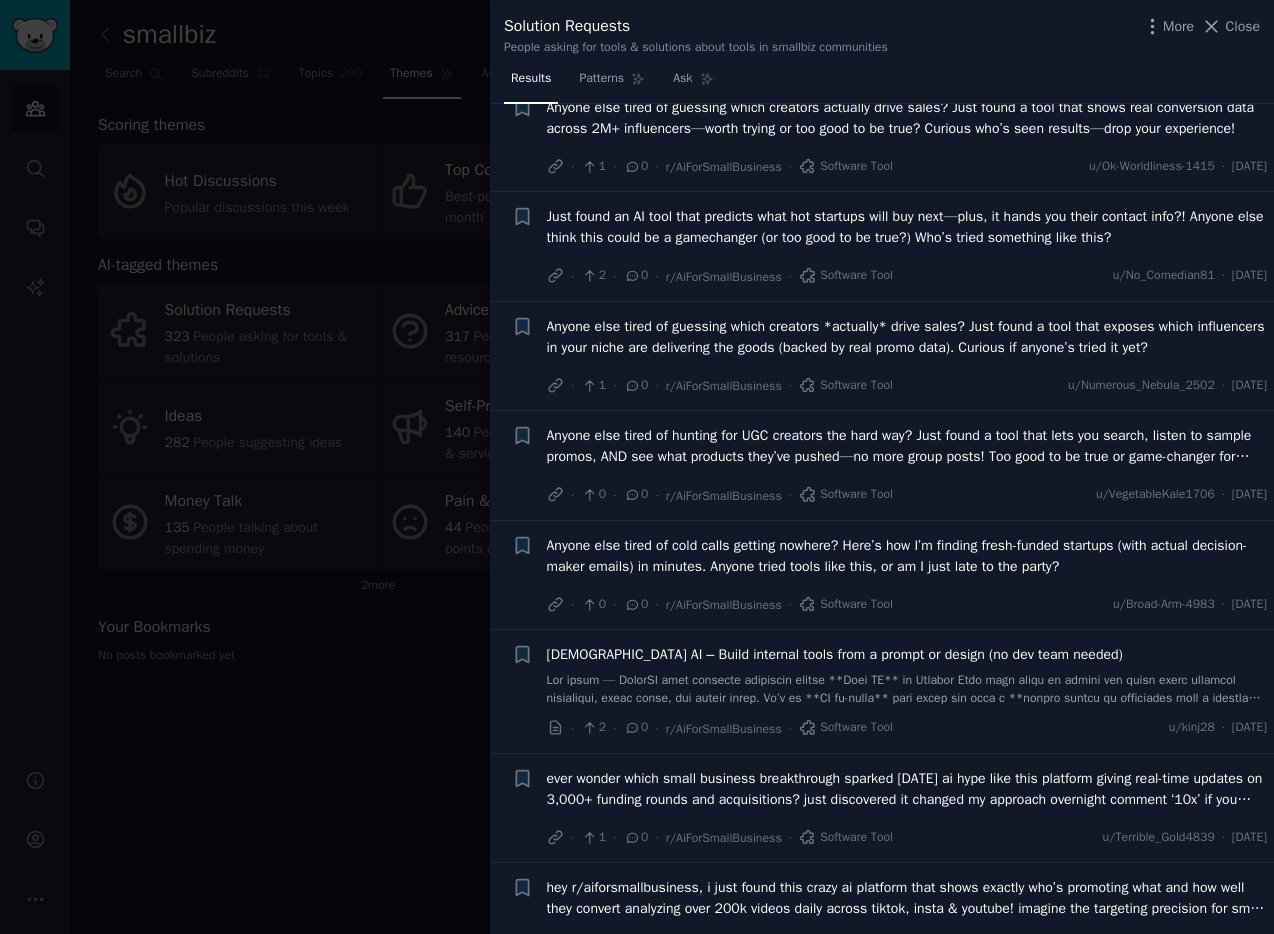 click at bounding box center [637, 467] 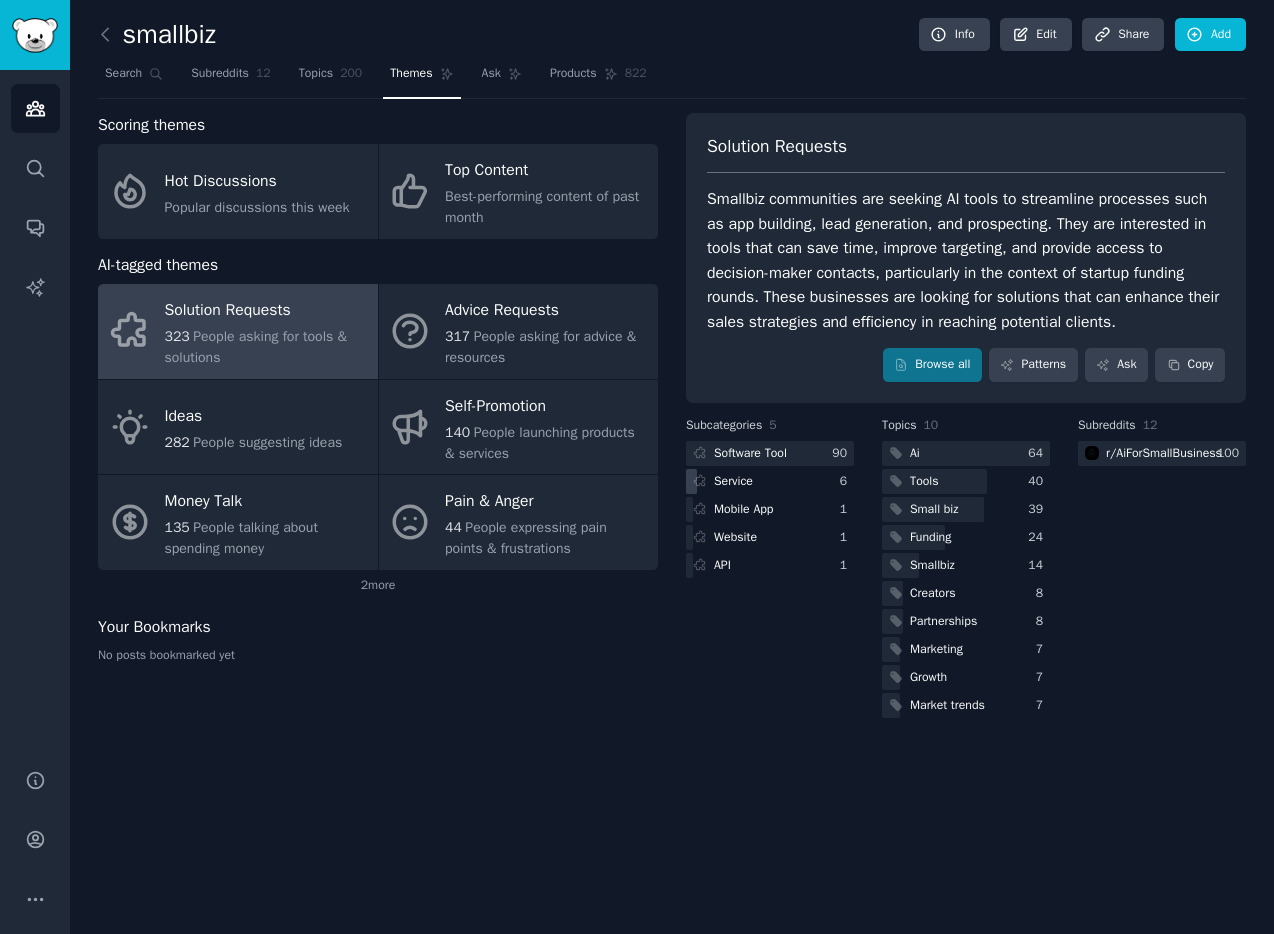 click on "Service" at bounding box center (733, 482) 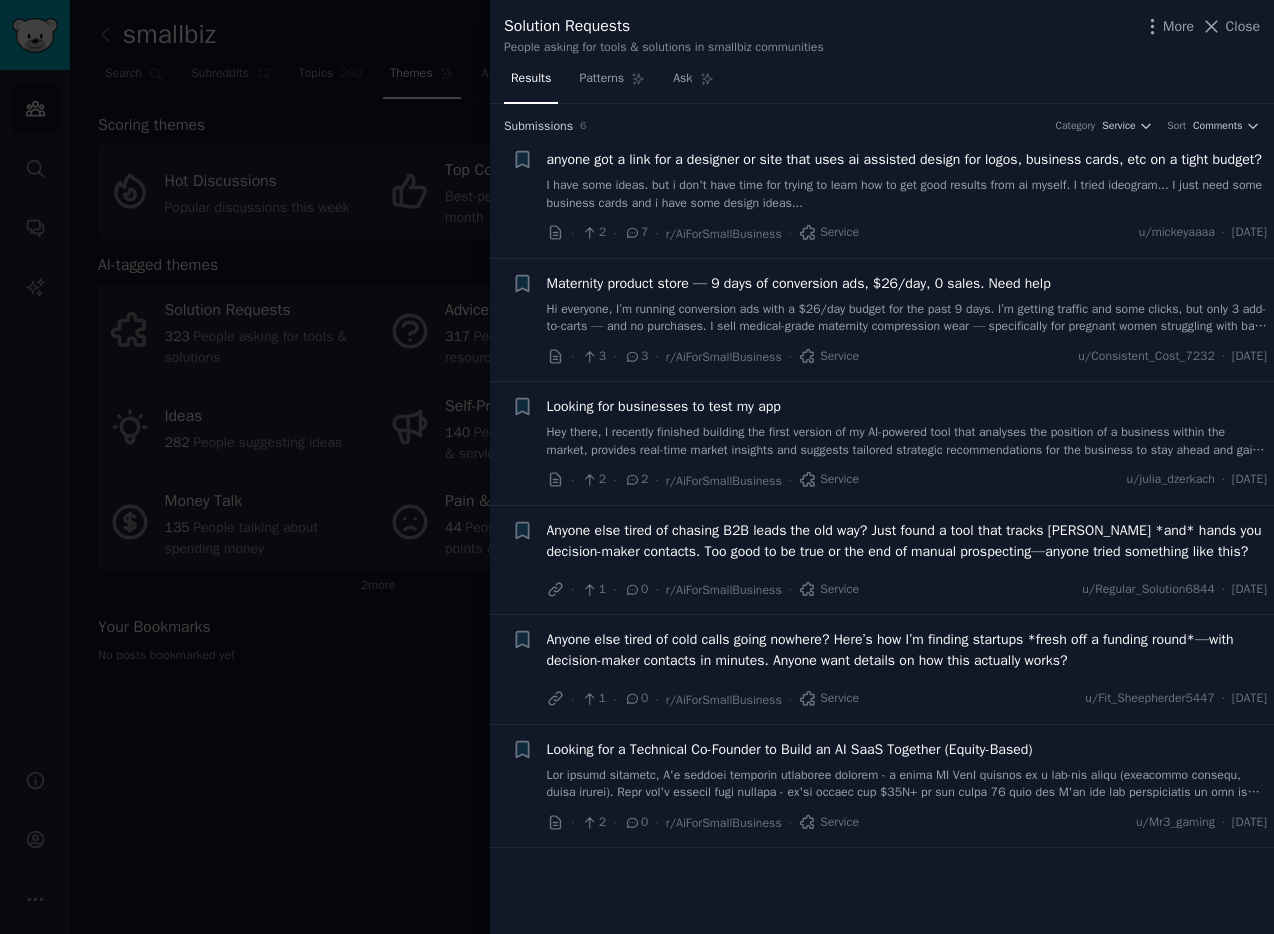 click at bounding box center [637, 467] 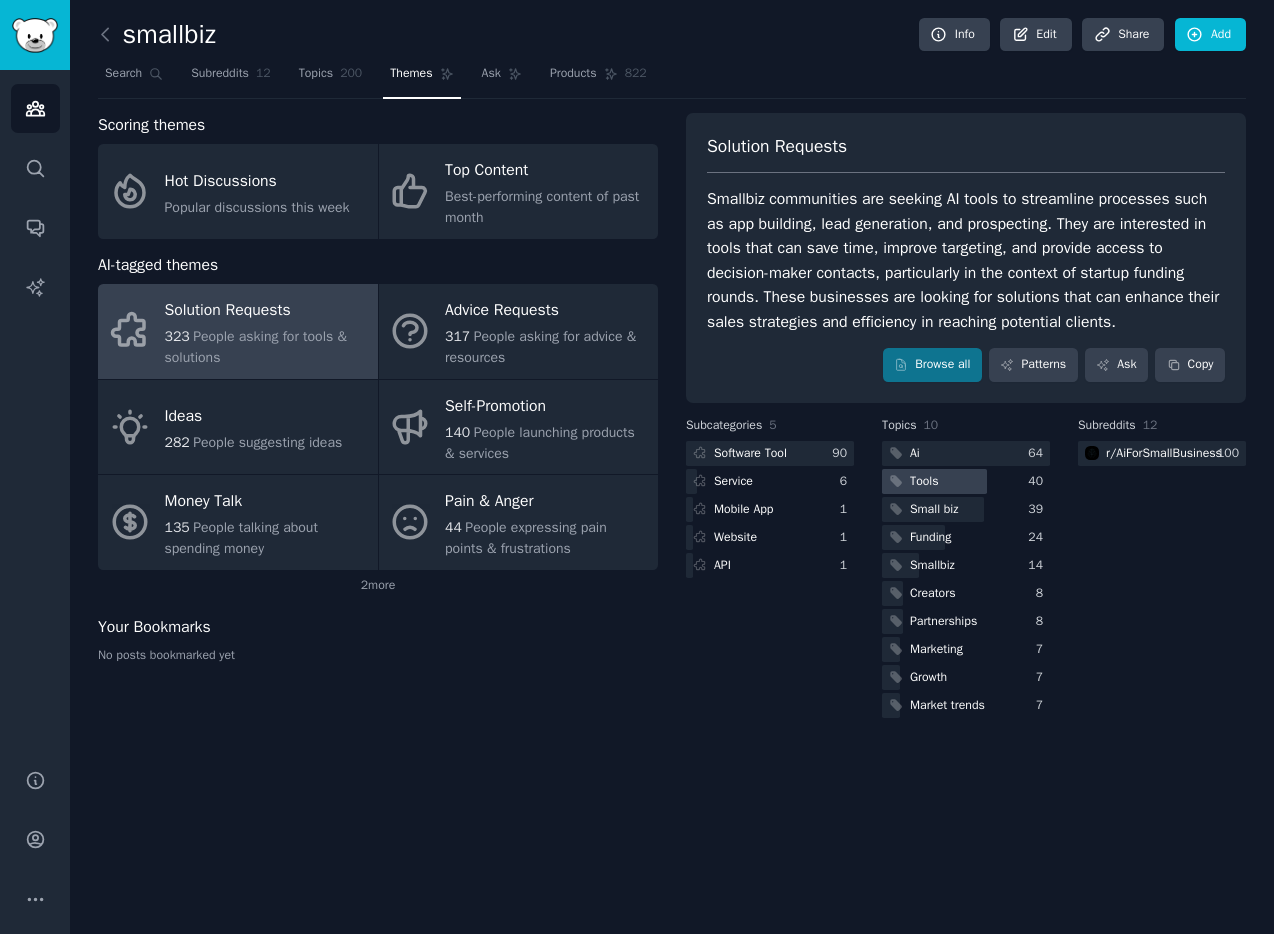 click on "Tools" at bounding box center [924, 482] 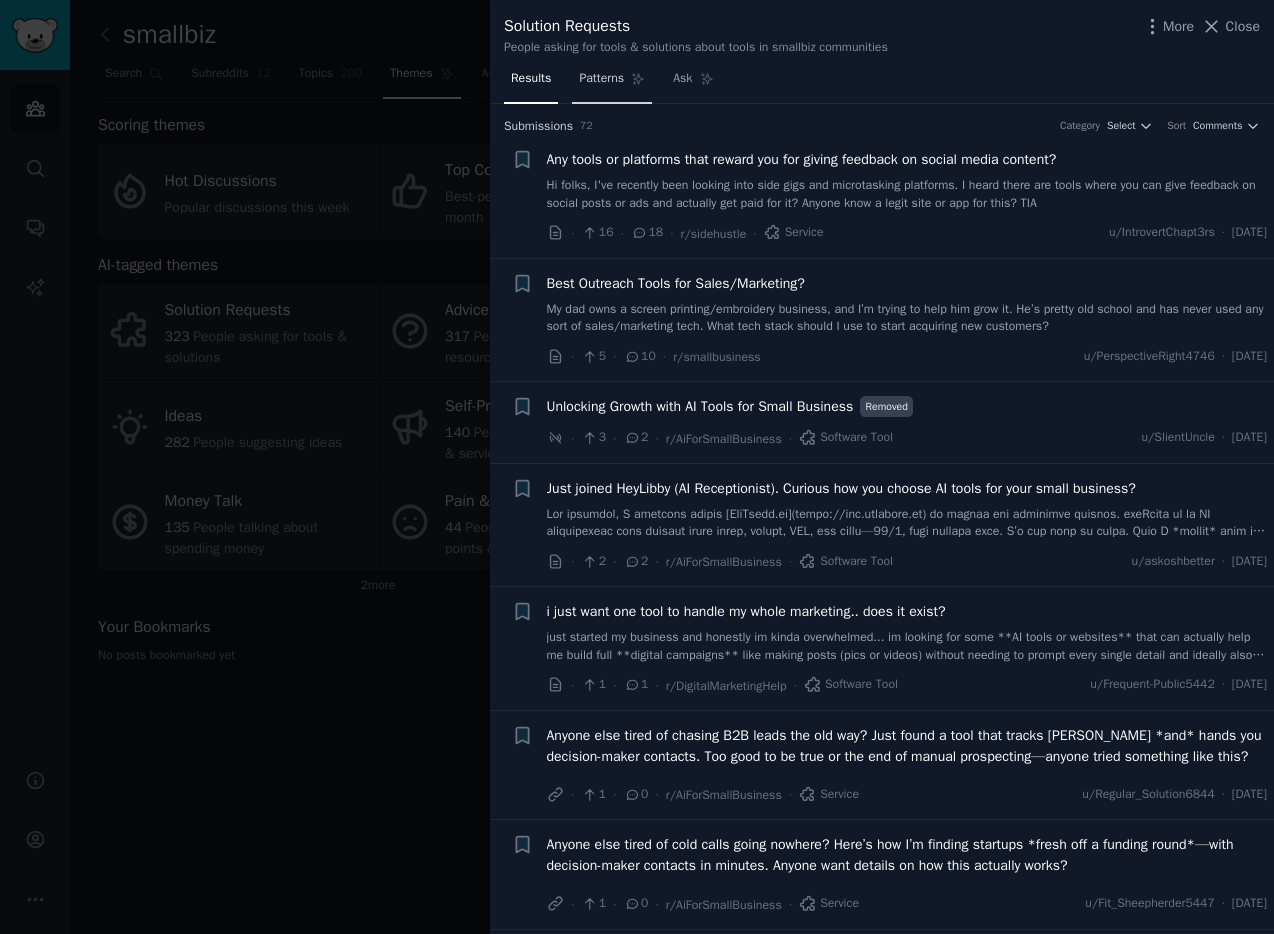 click on "Patterns" at bounding box center [601, 79] 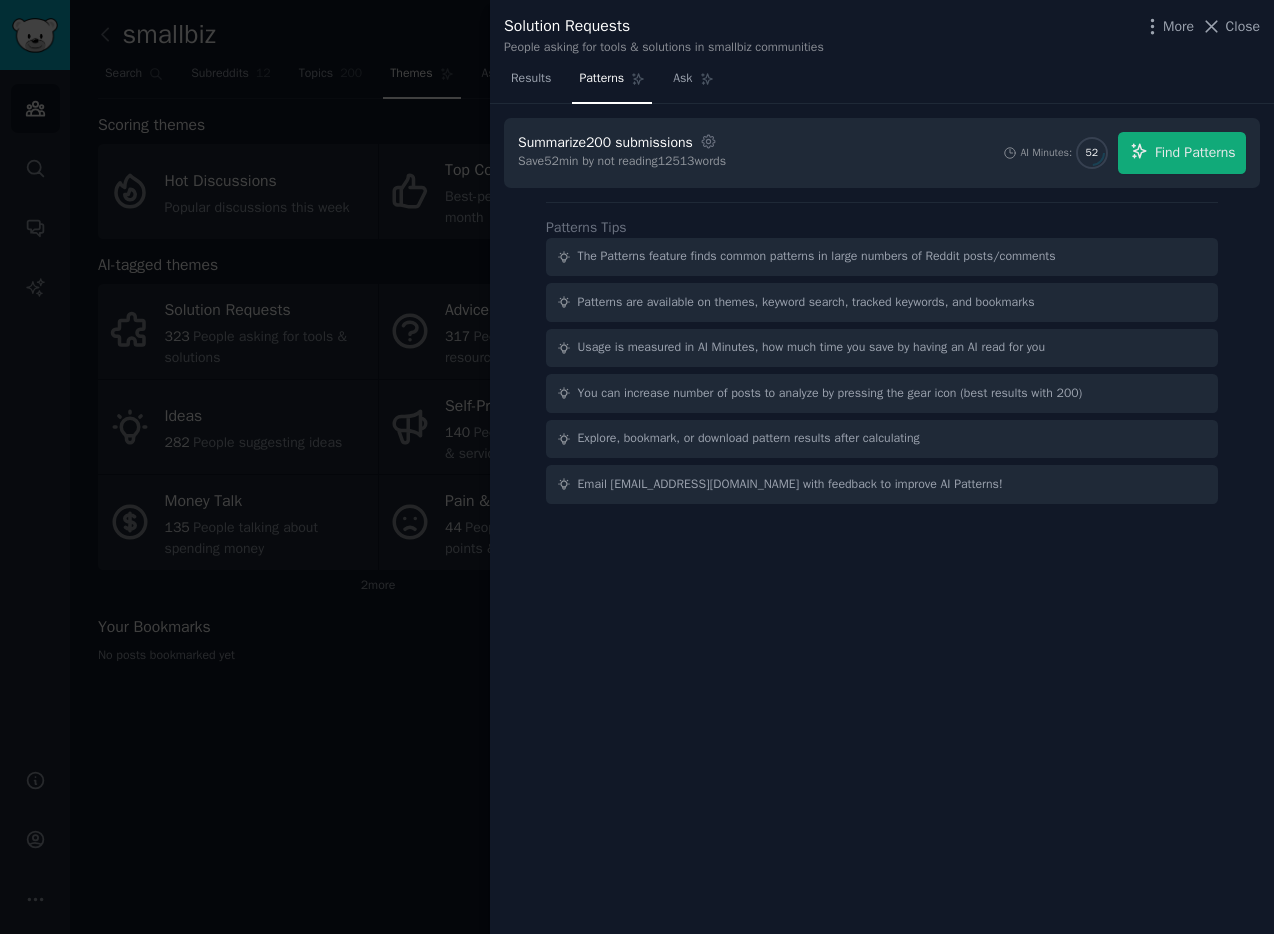 drag, startPoint x: 547, startPoint y: 84, endPoint x: 590, endPoint y: 80, distance: 43.185646 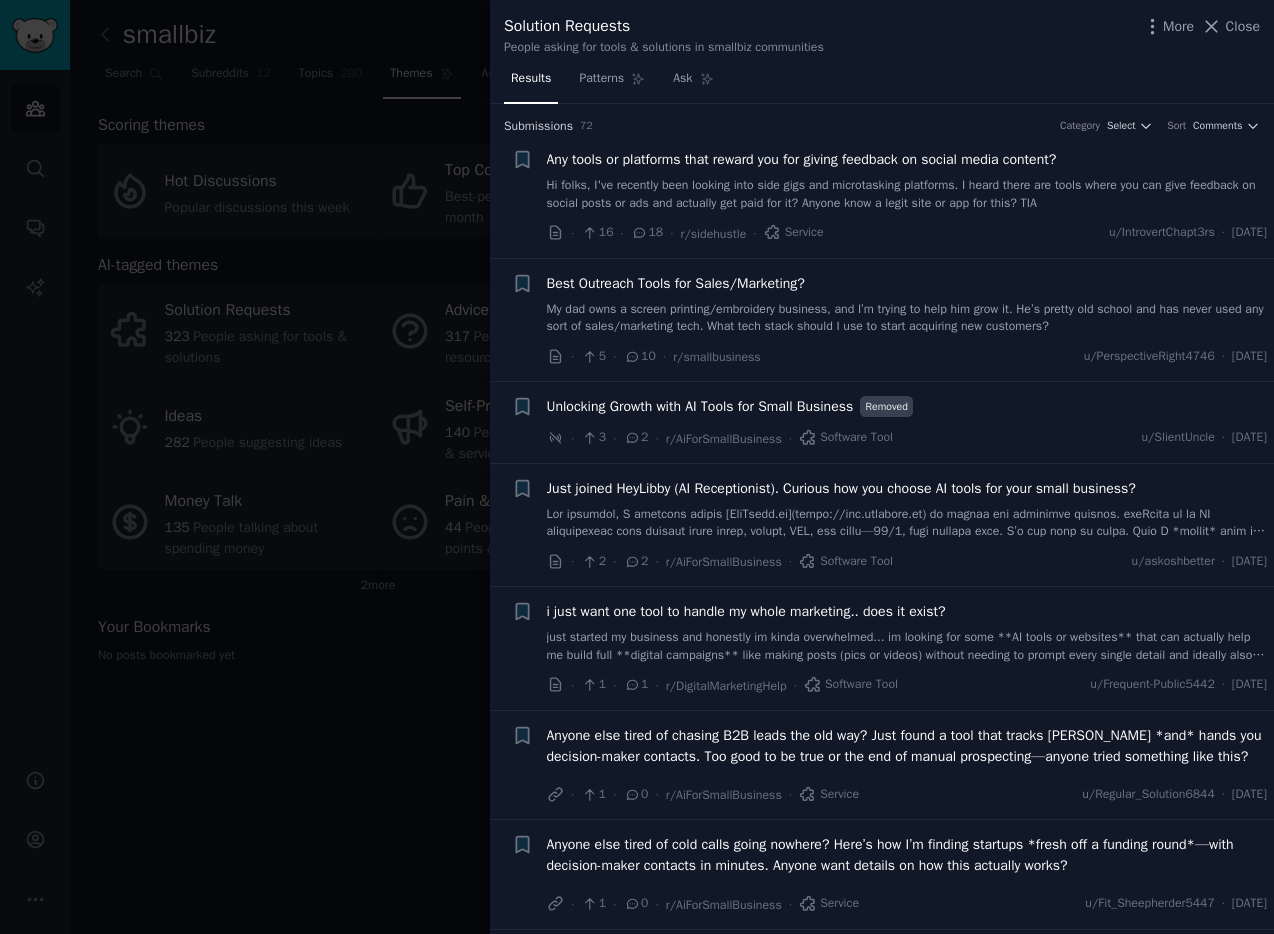 click on "i just want one tool to handle my whole marketing.. does it exist?" at bounding box center (746, 611) 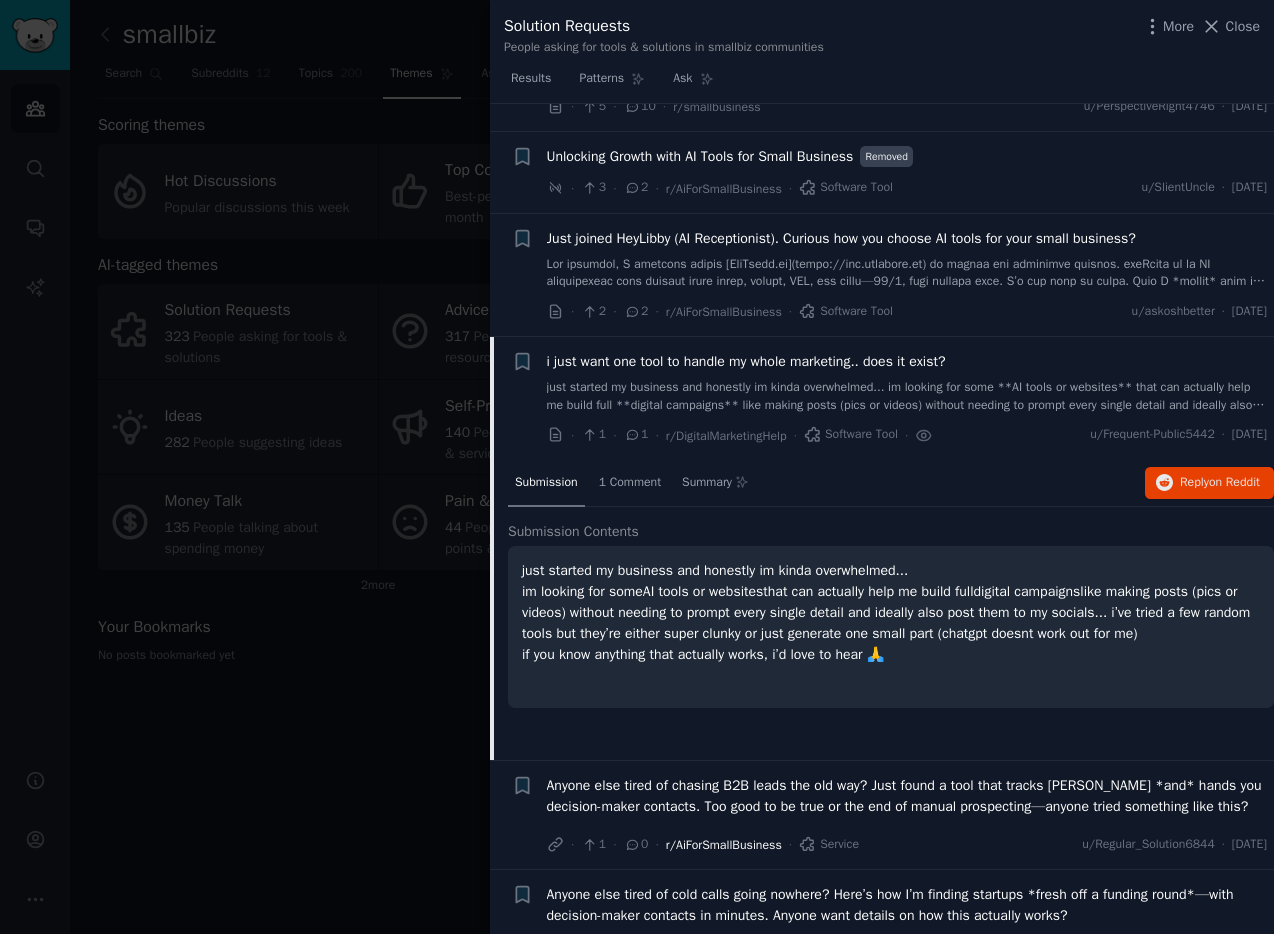 scroll, scrollTop: 484, scrollLeft: 0, axis: vertical 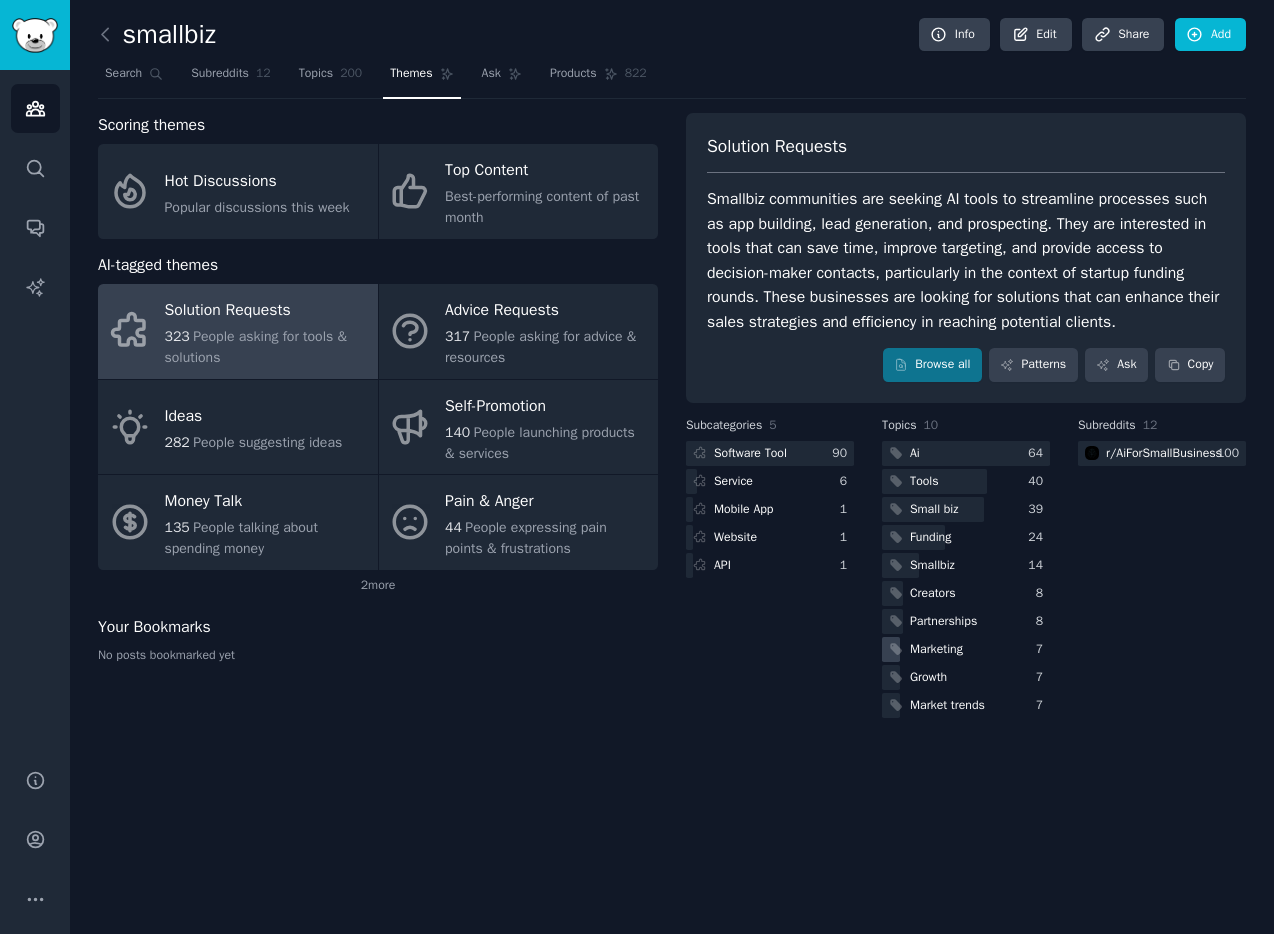 click on "Marketing" at bounding box center [936, 650] 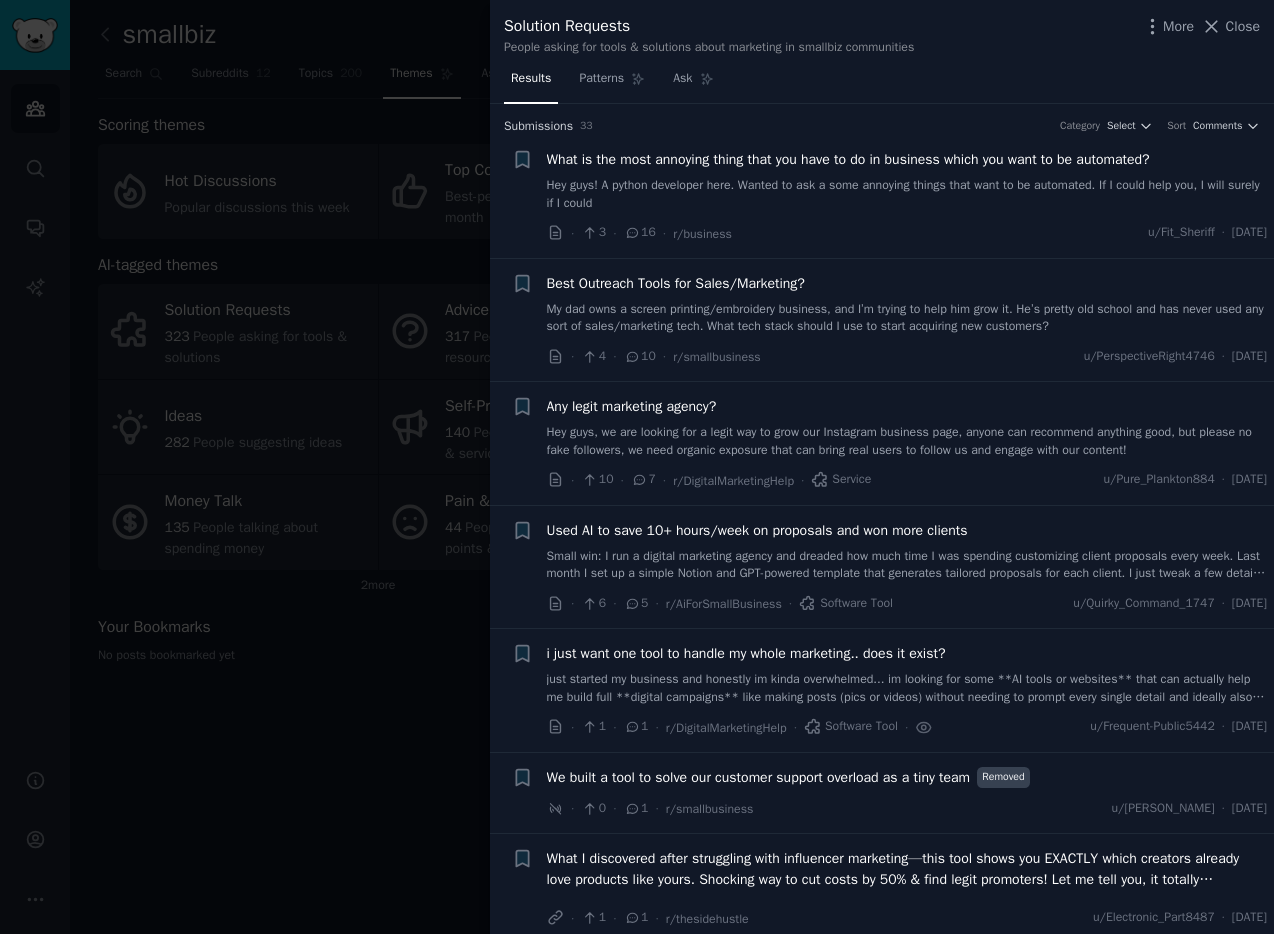 click on "Hey guys! A python developer here.
Wanted to ask a some annoying things that want to be automated. If I could help you, I will surely if I could" at bounding box center (907, 194) 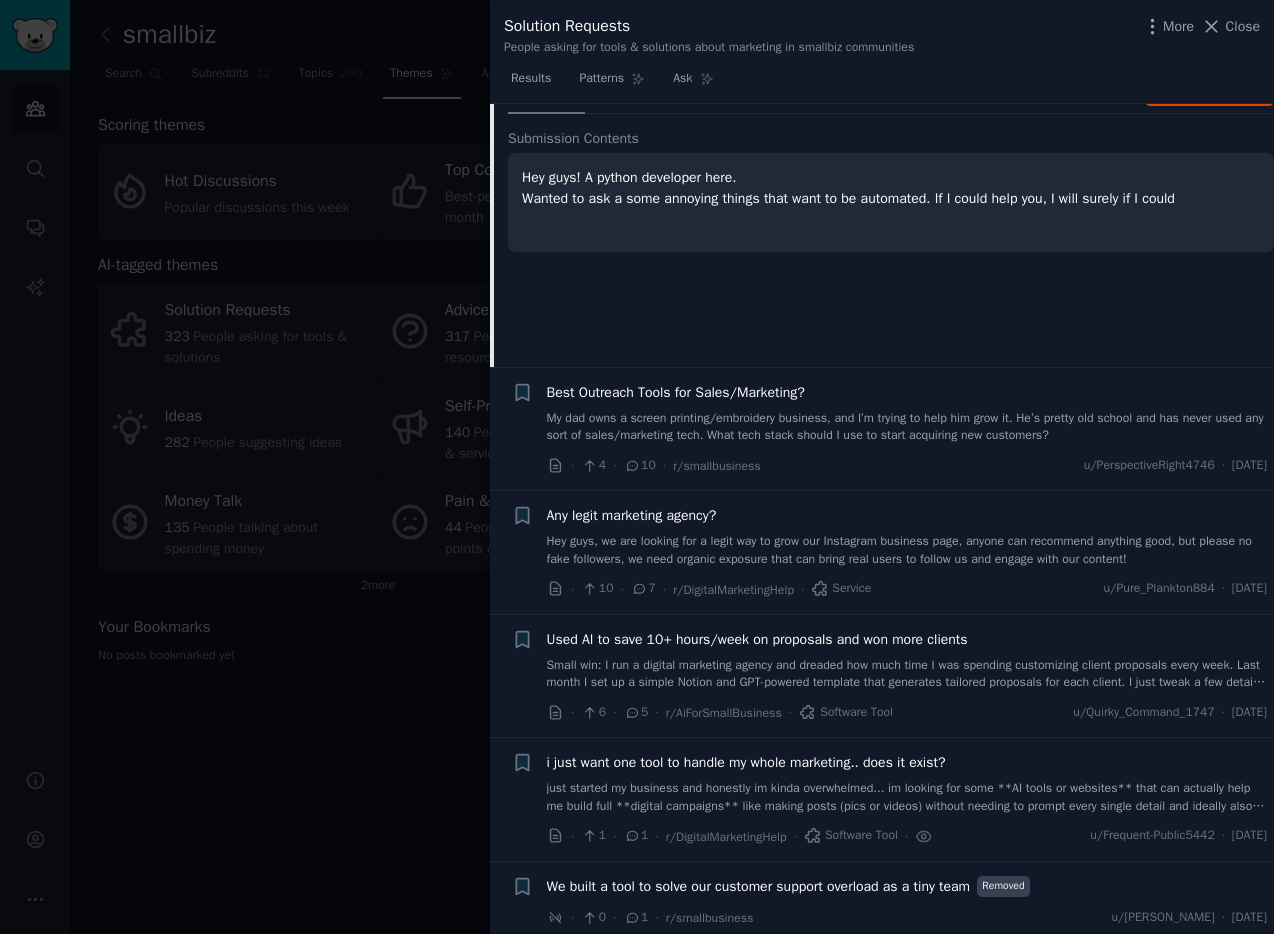 scroll, scrollTop: 193, scrollLeft: 0, axis: vertical 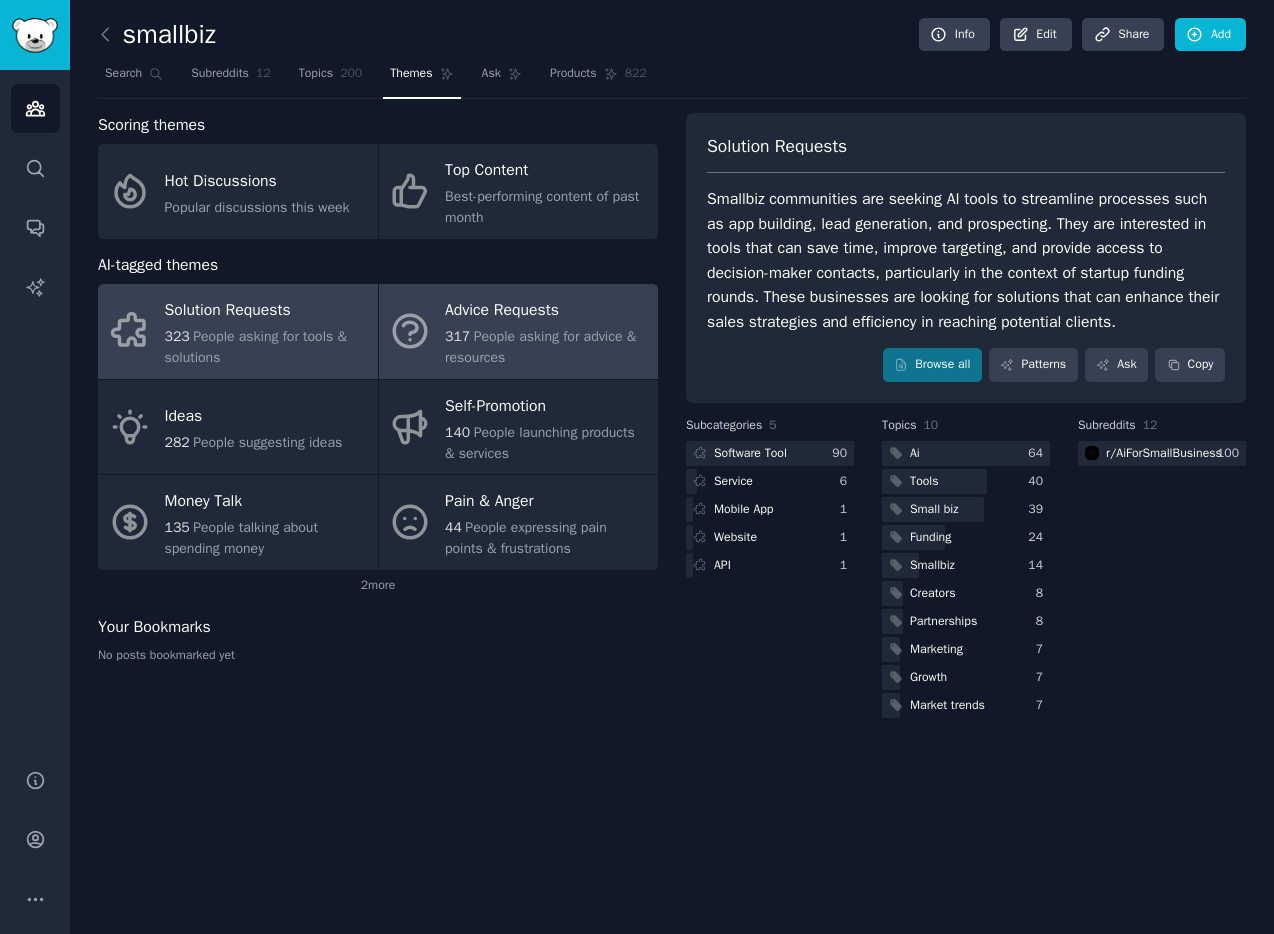 click on "People asking for advice & resources" at bounding box center (540, 347) 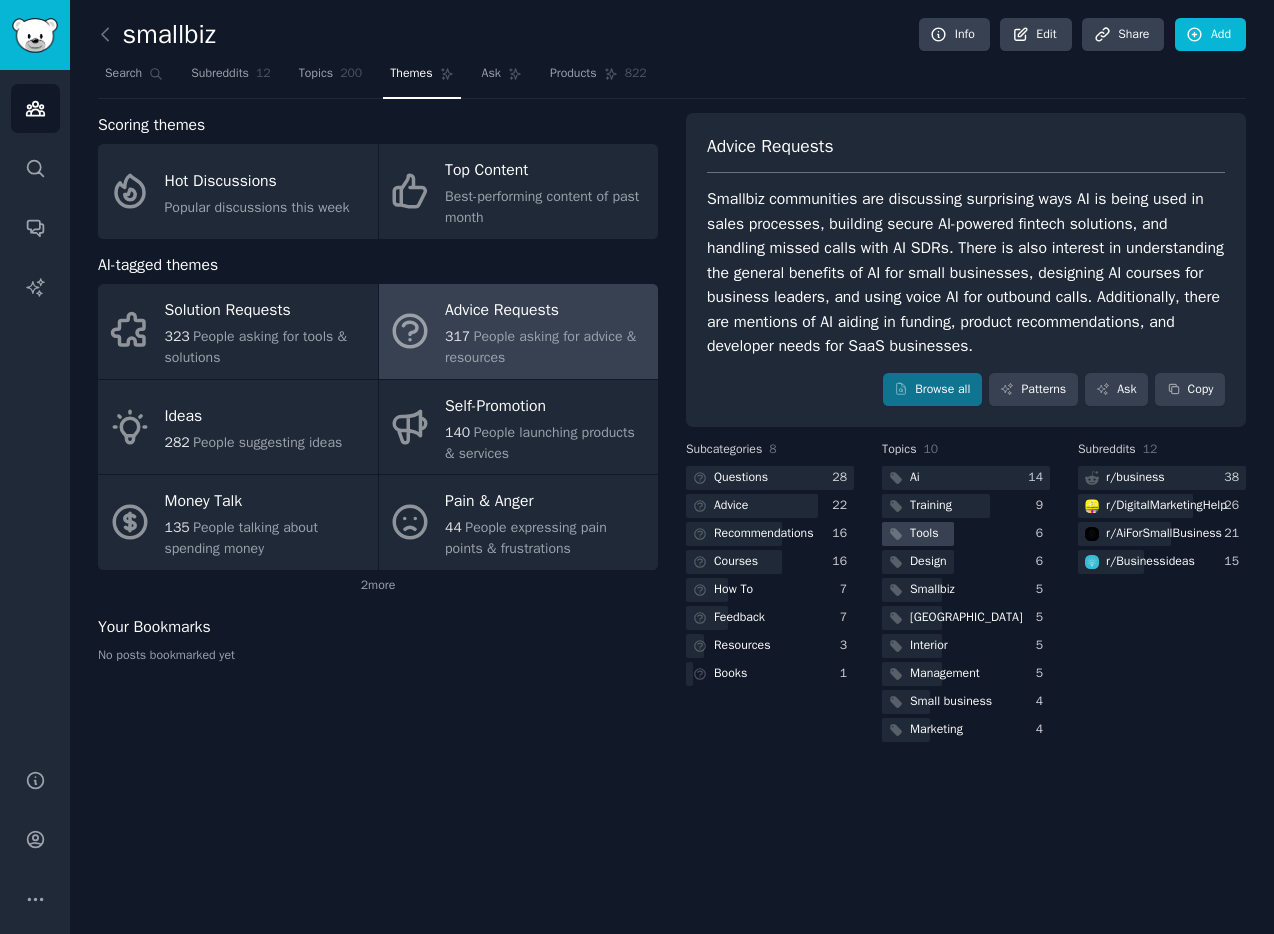 click on "Tools" at bounding box center [912, 534] 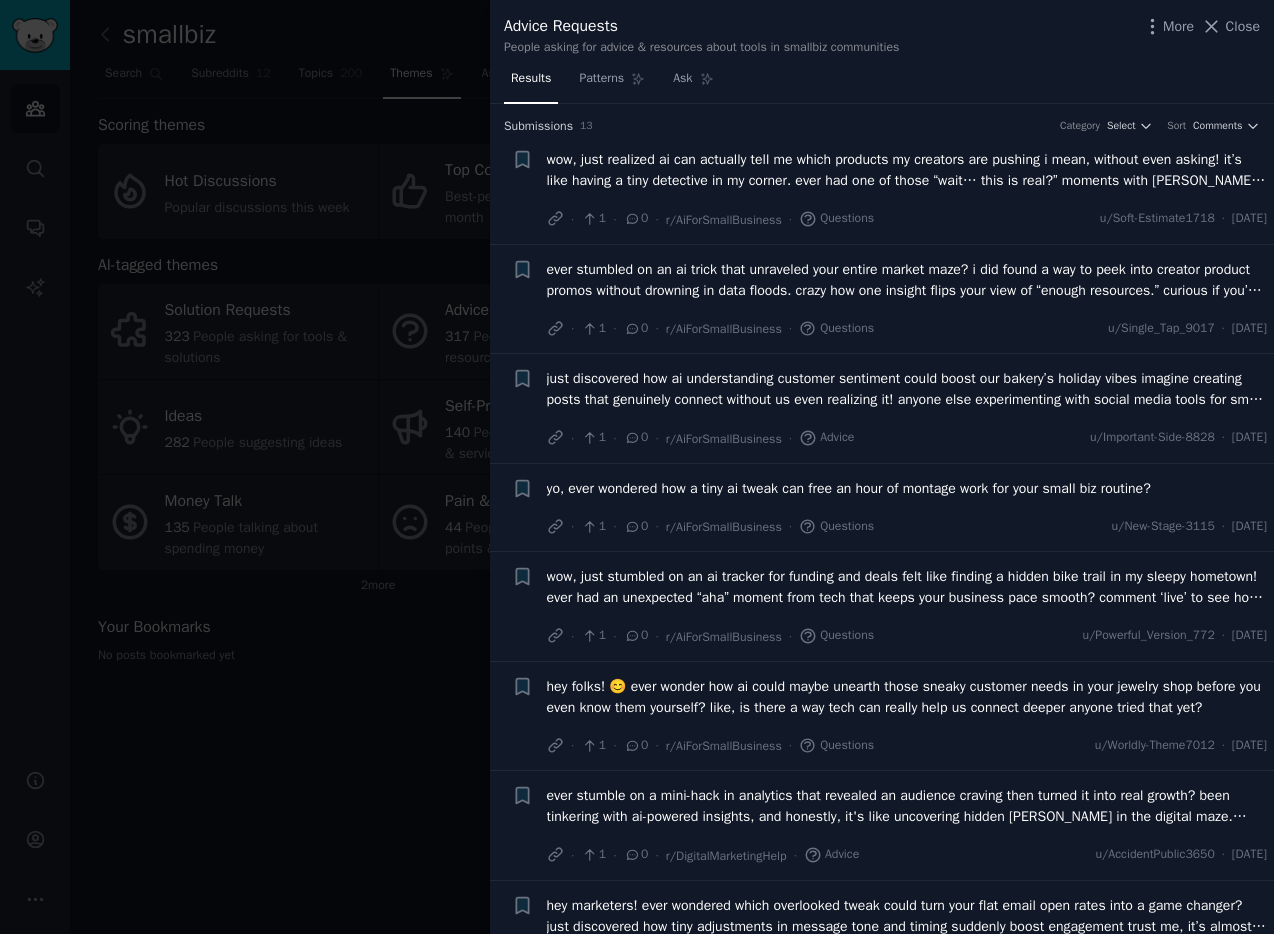 type 